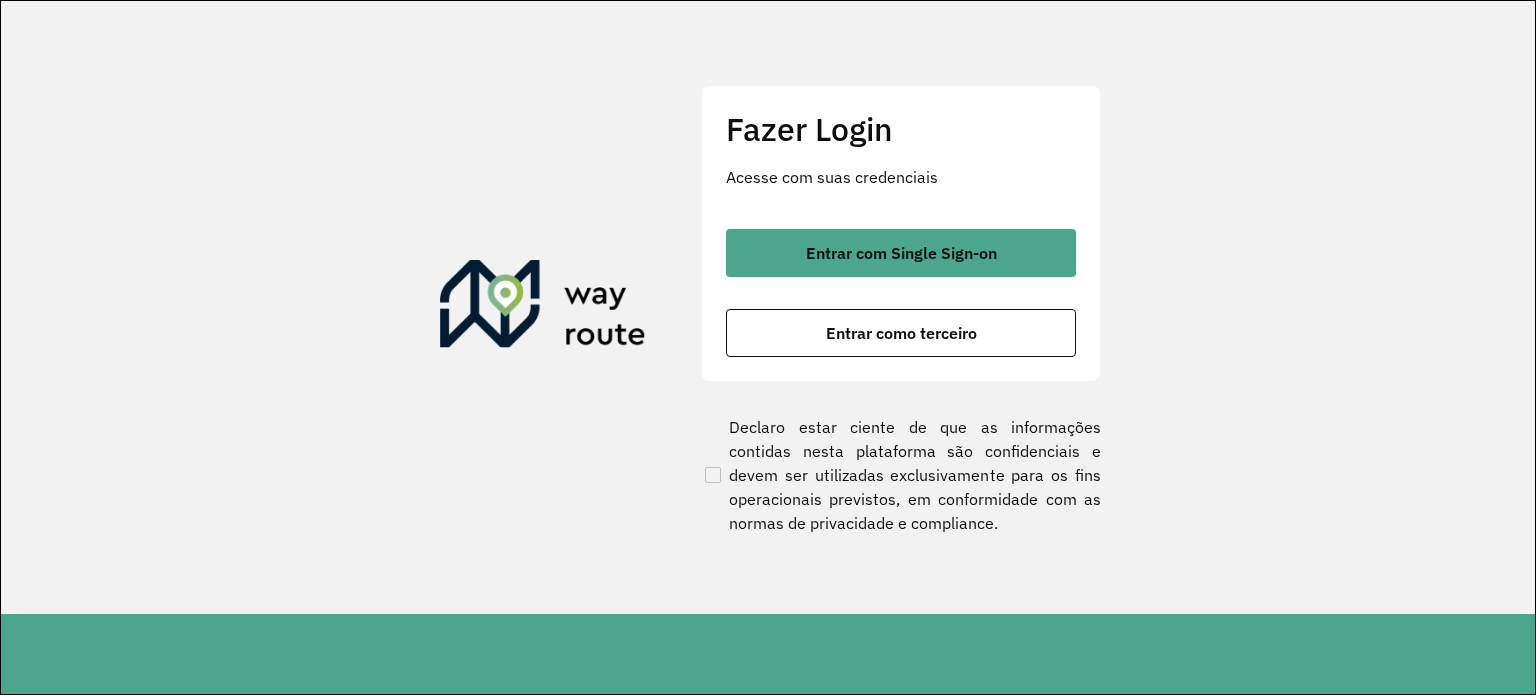 scroll, scrollTop: 0, scrollLeft: 0, axis: both 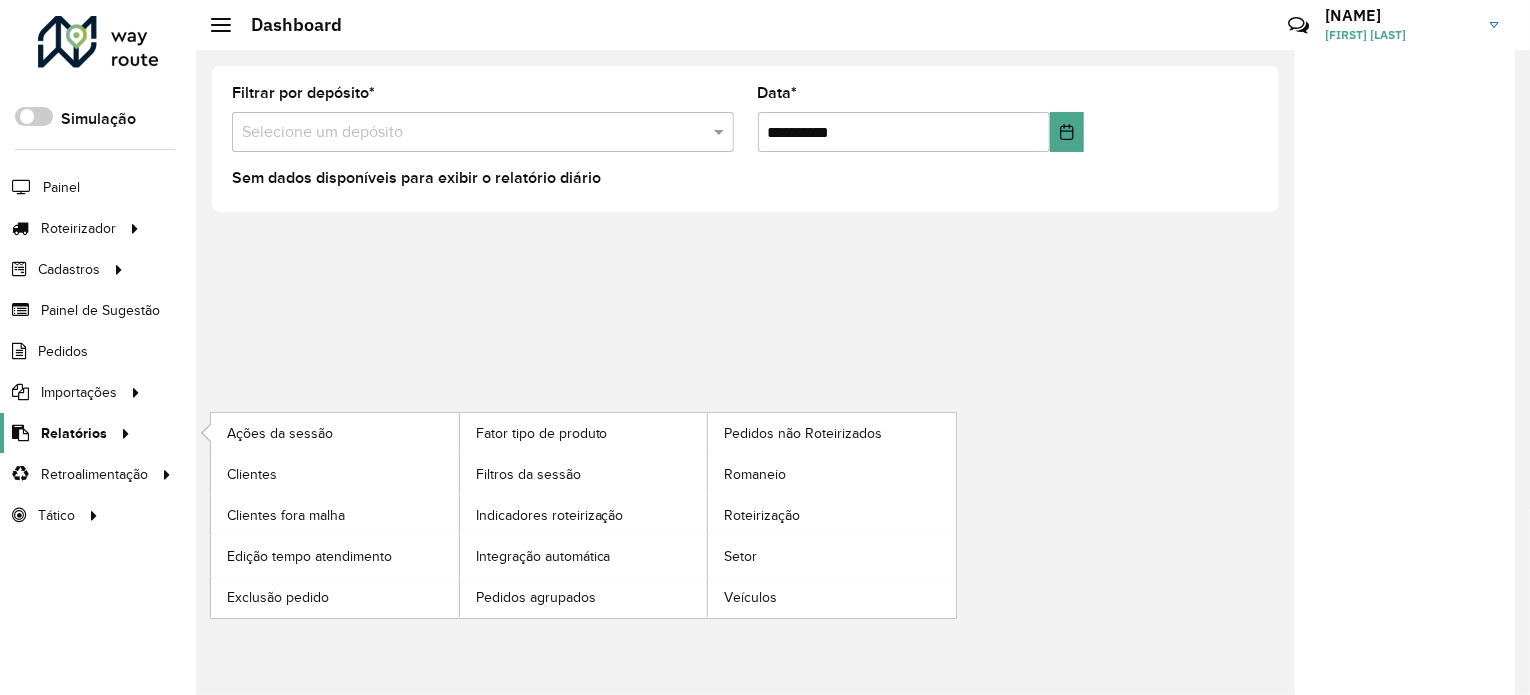 click on "Relatórios" 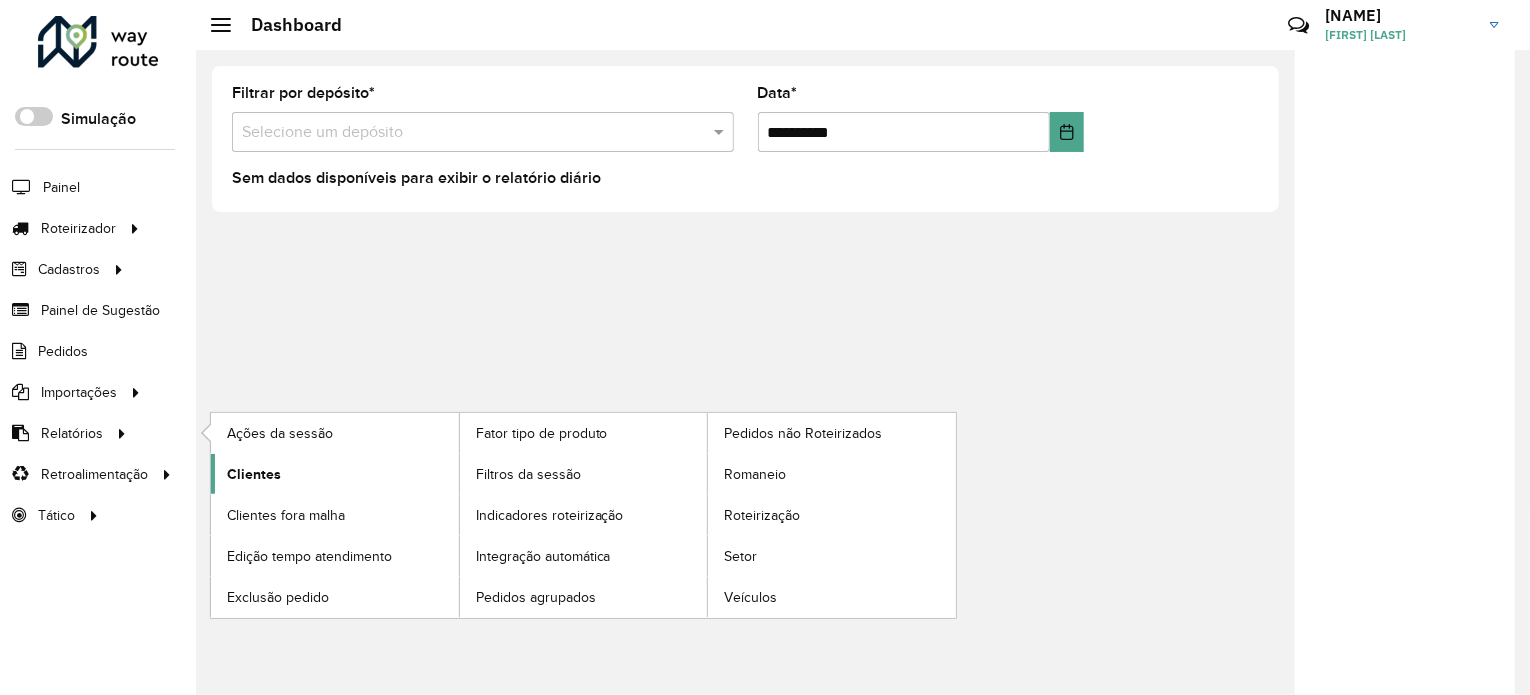 click on "Clientes" 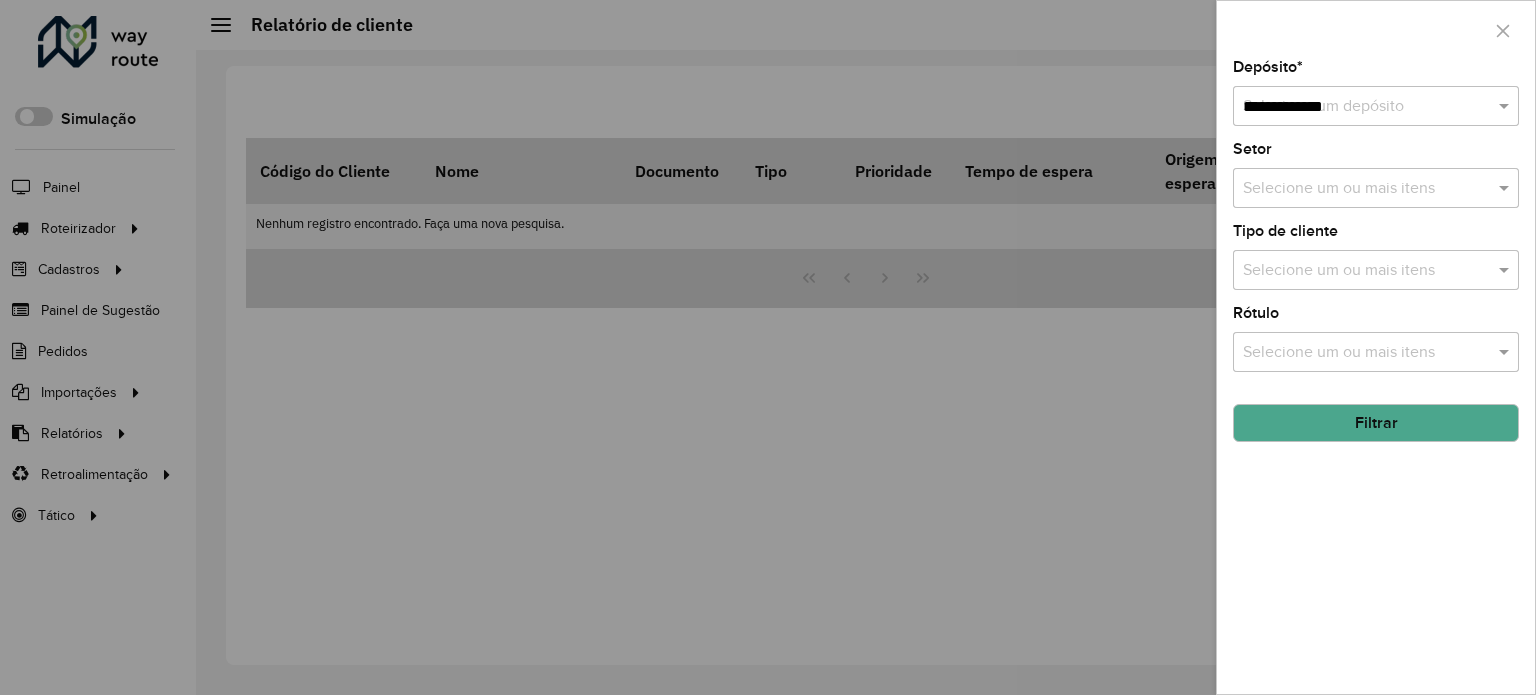 type on "**********" 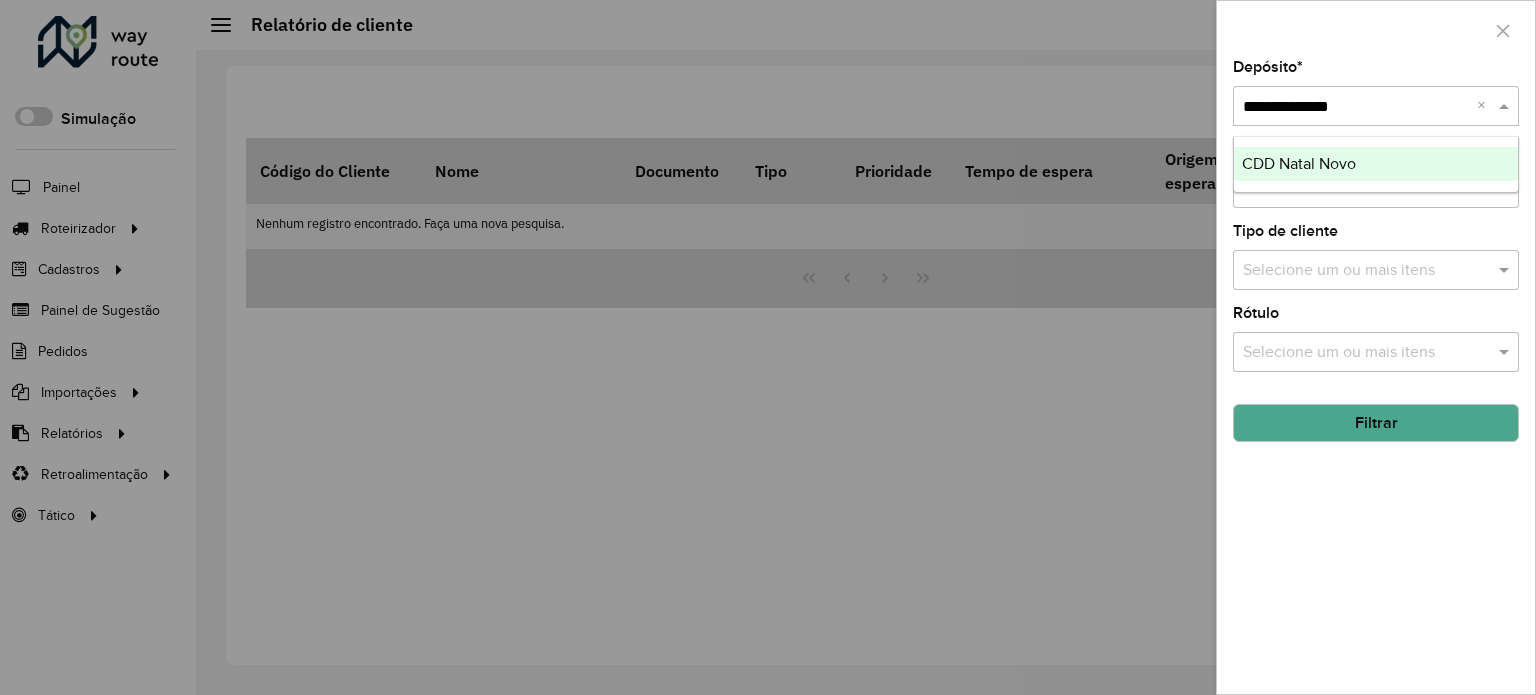 type 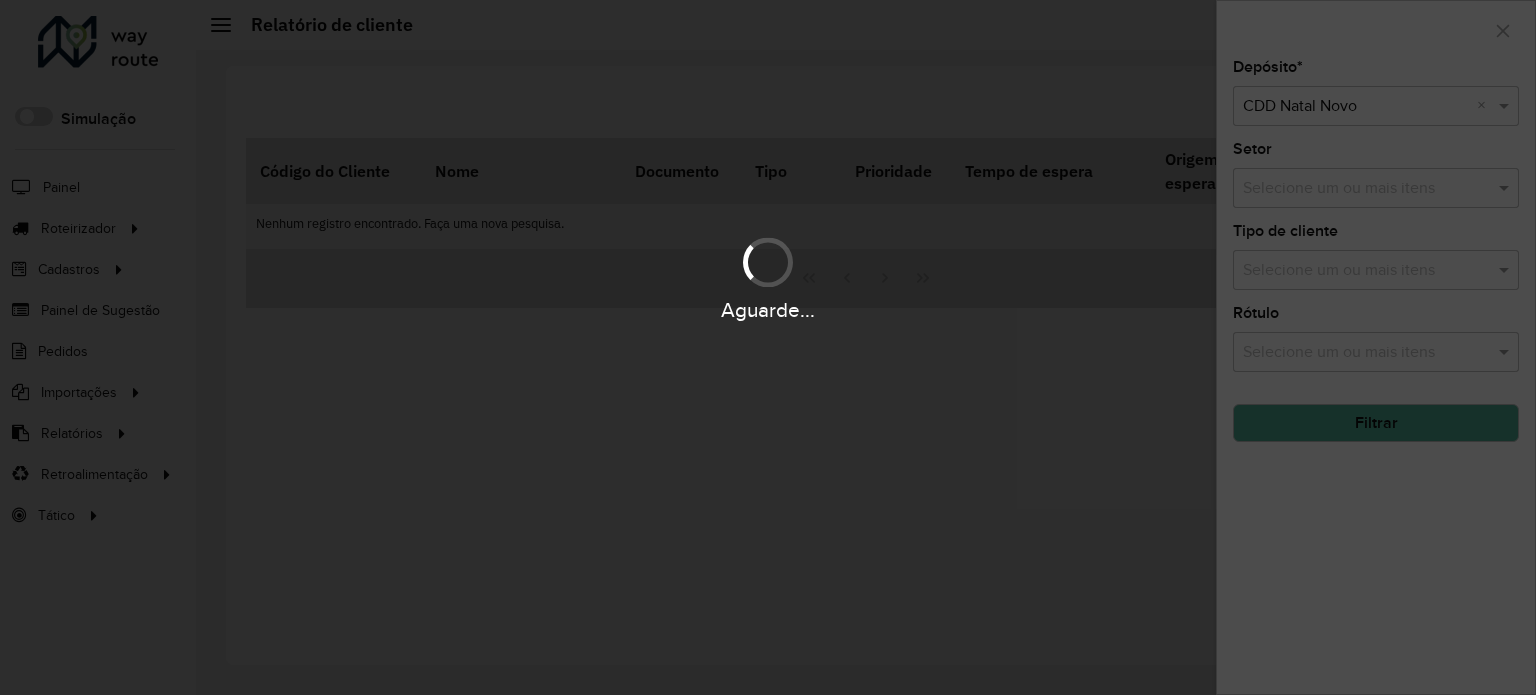 click on "Filtrar" 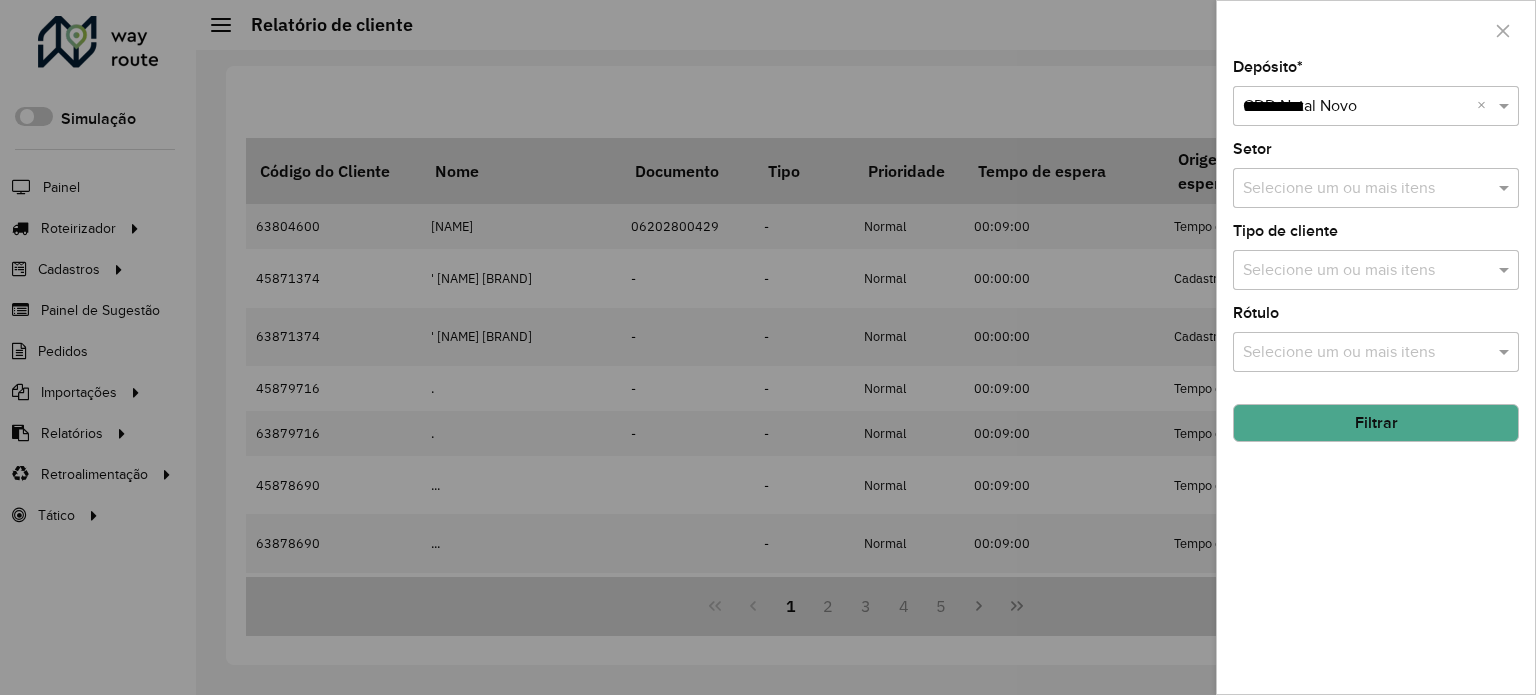 type on "**********" 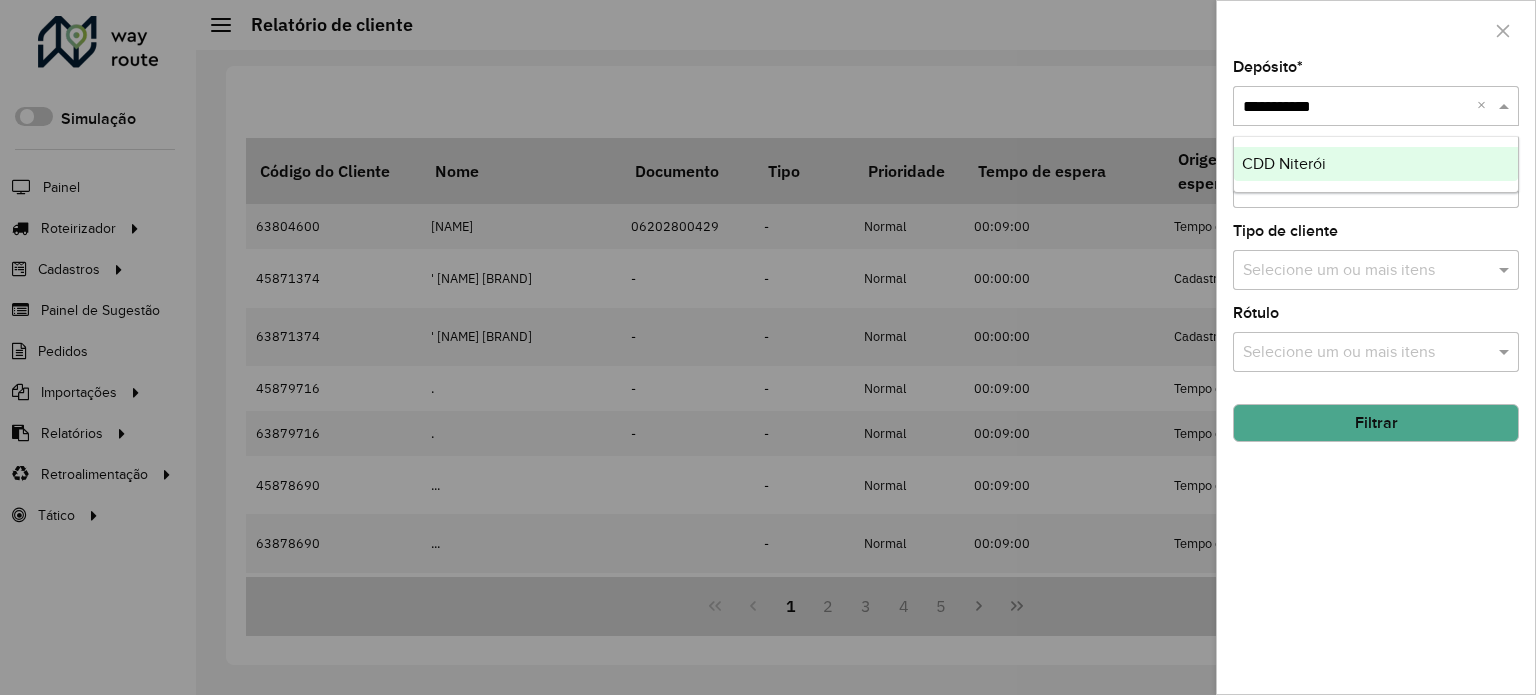 type 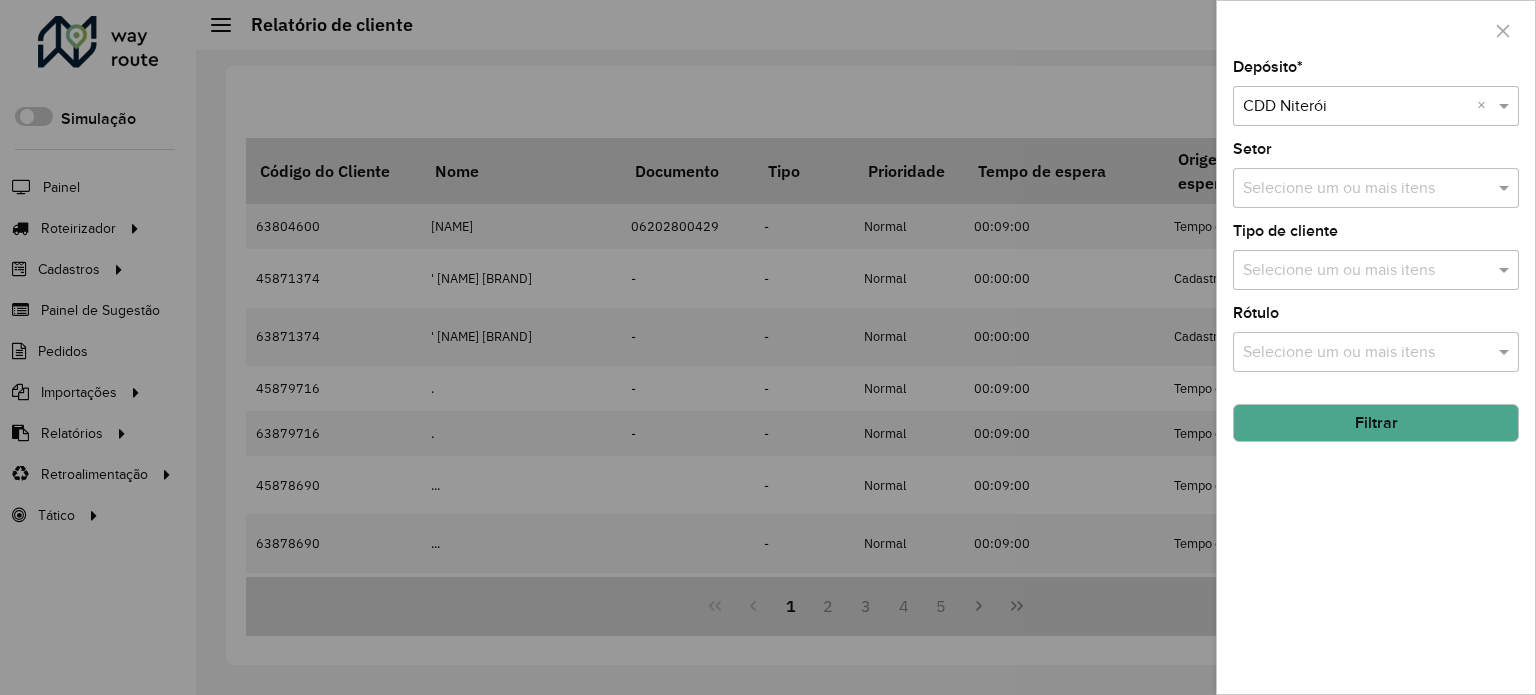 click on "Filtrar" 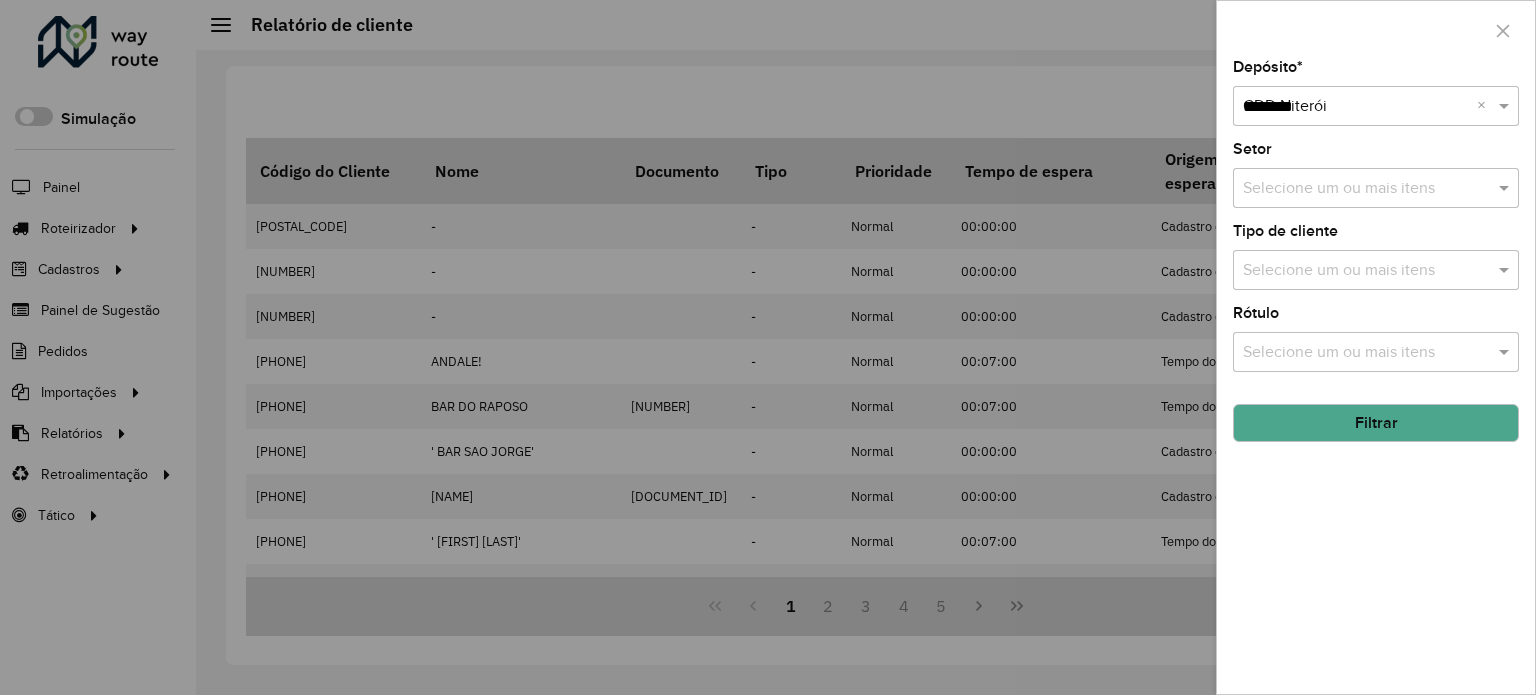 type on "*********" 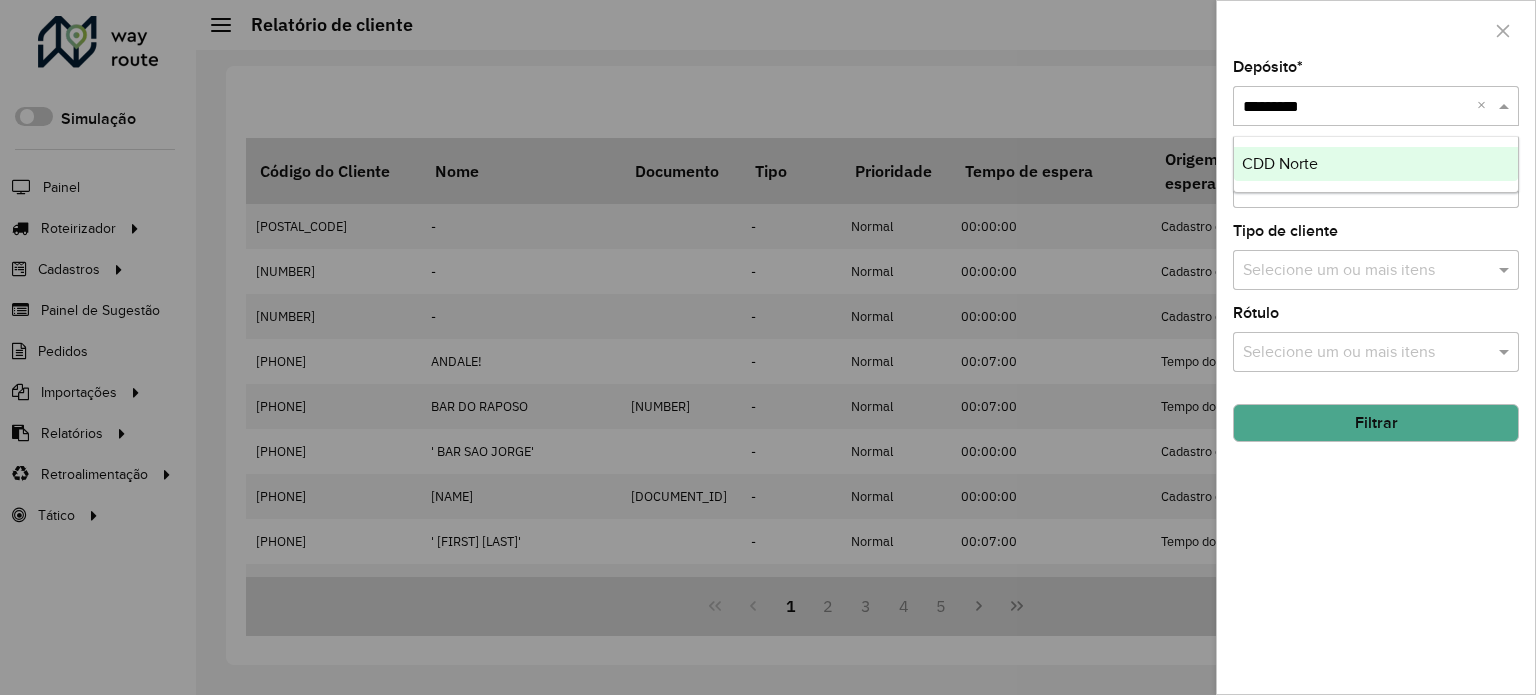 type 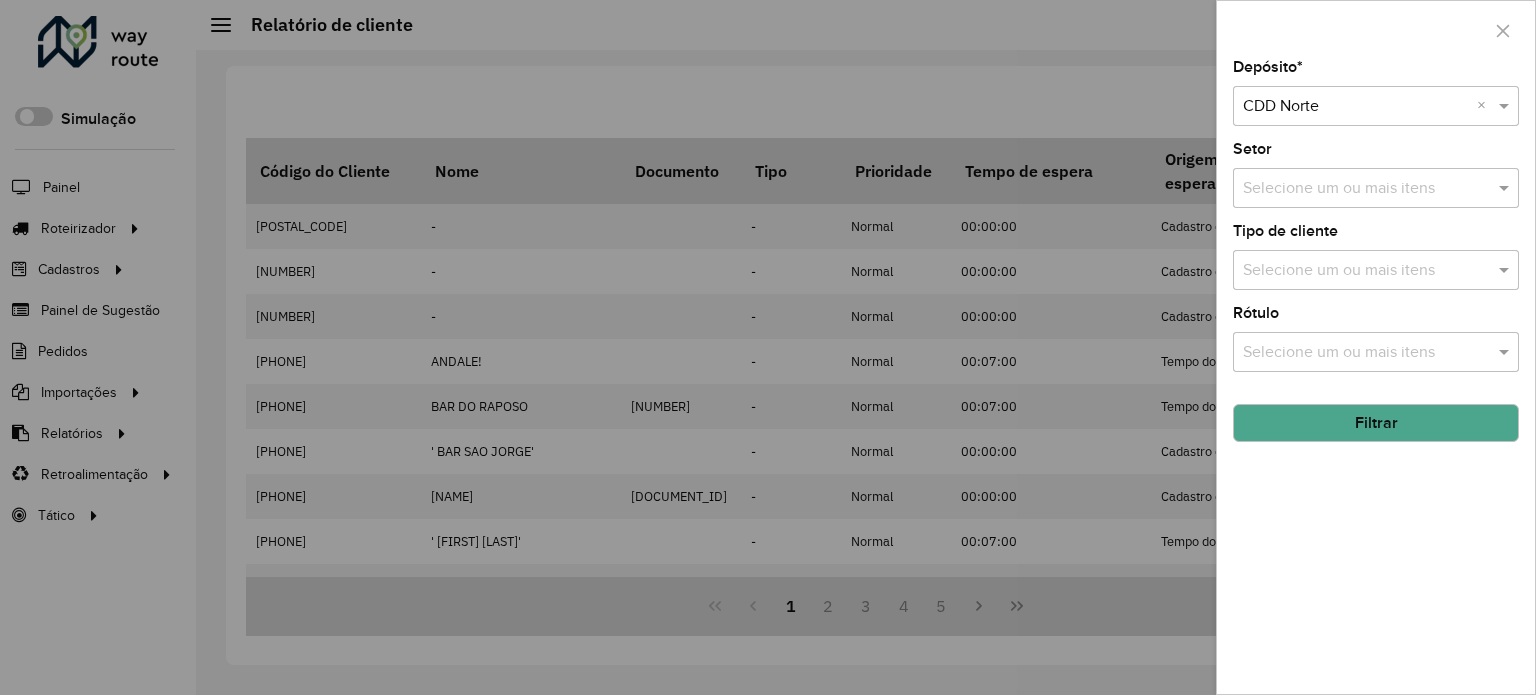 click on "Filtrar" 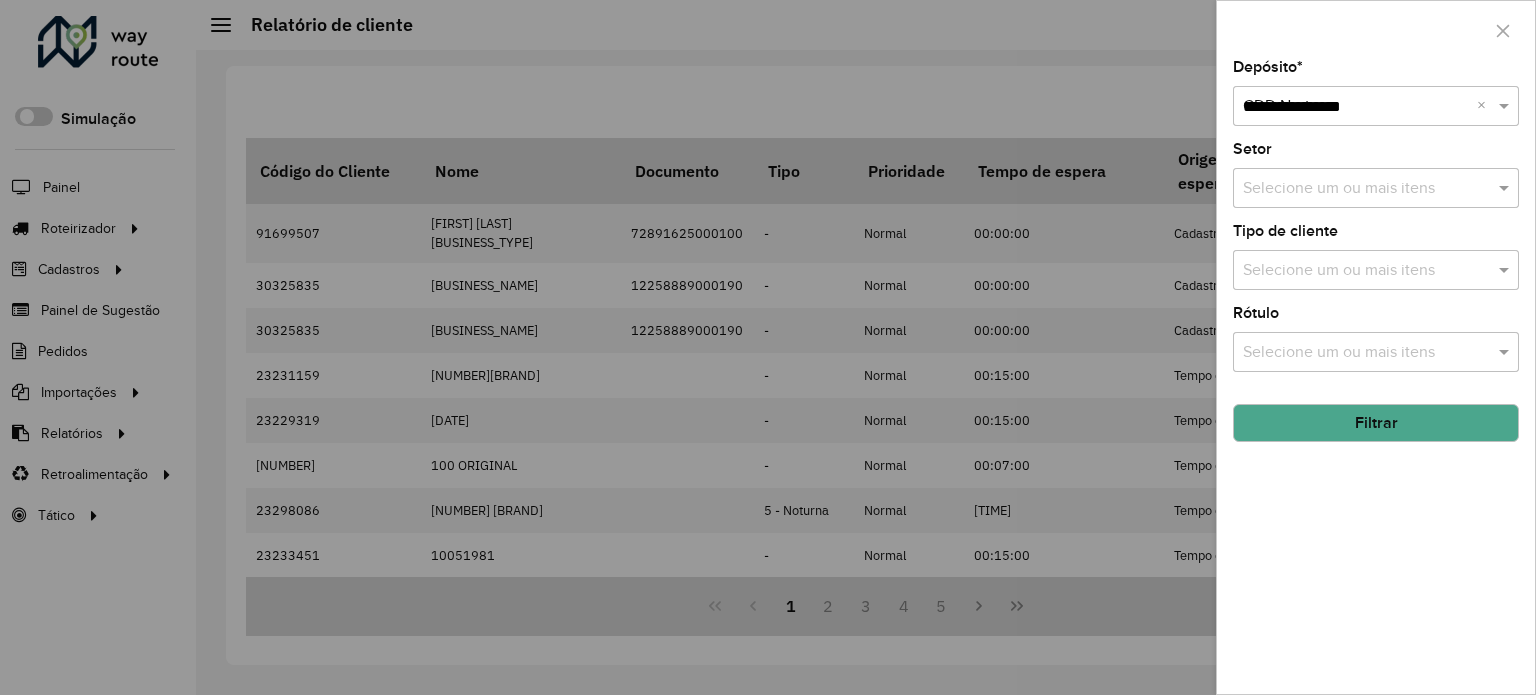 type on "**********" 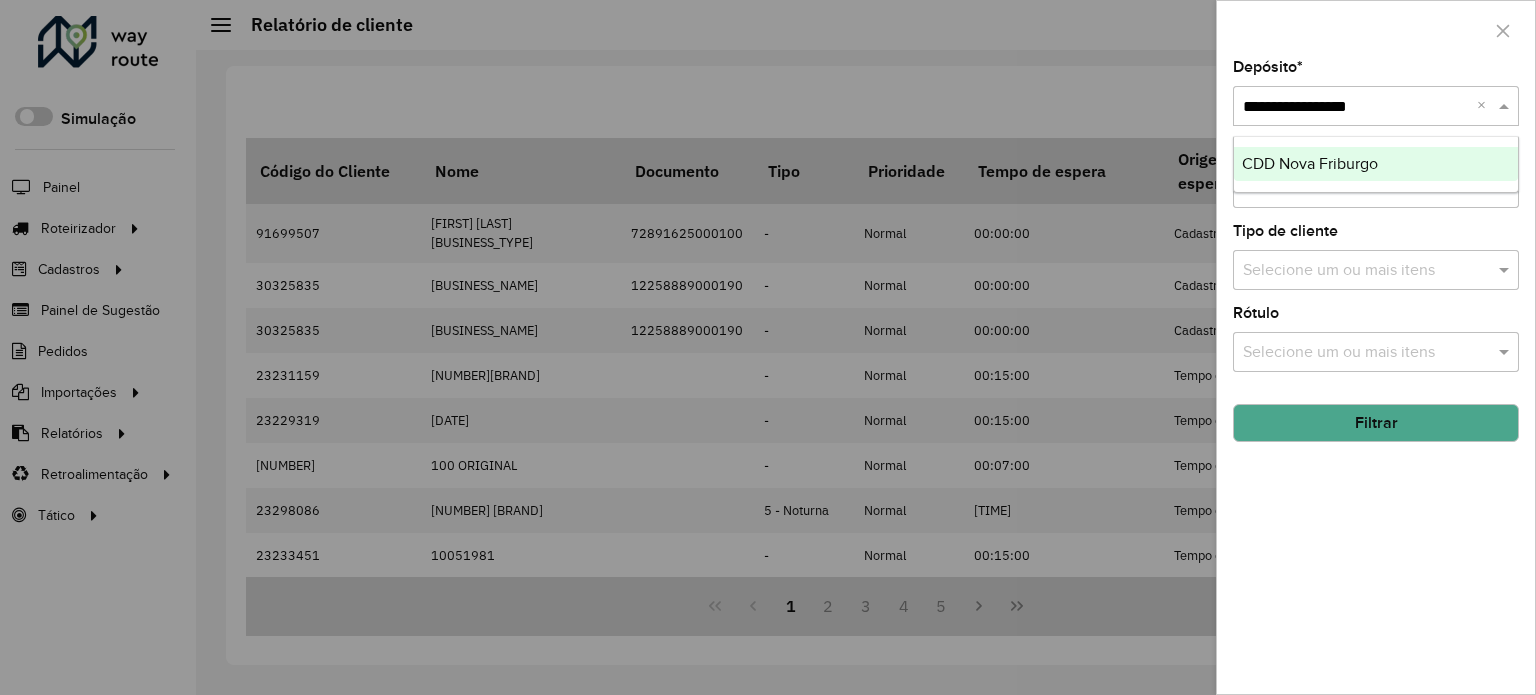 type 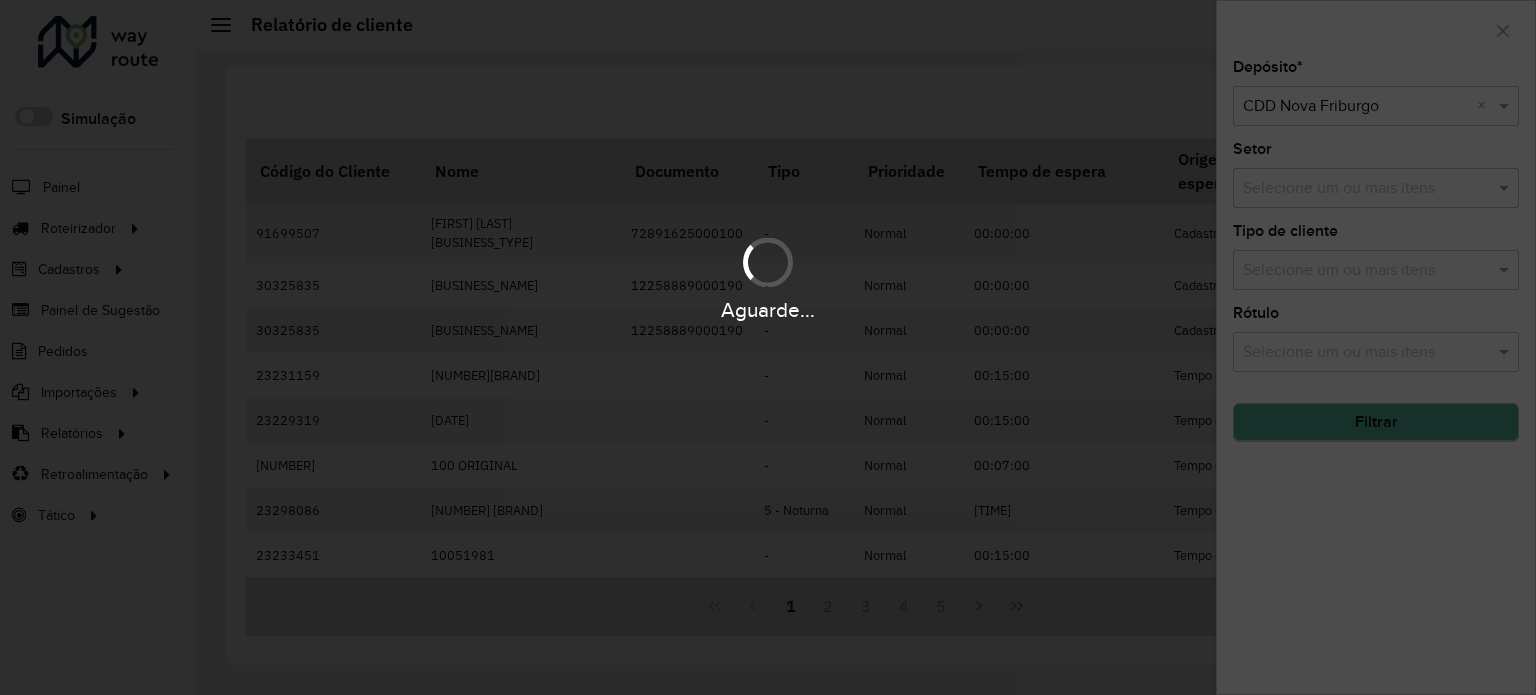 click on "Filtrar" 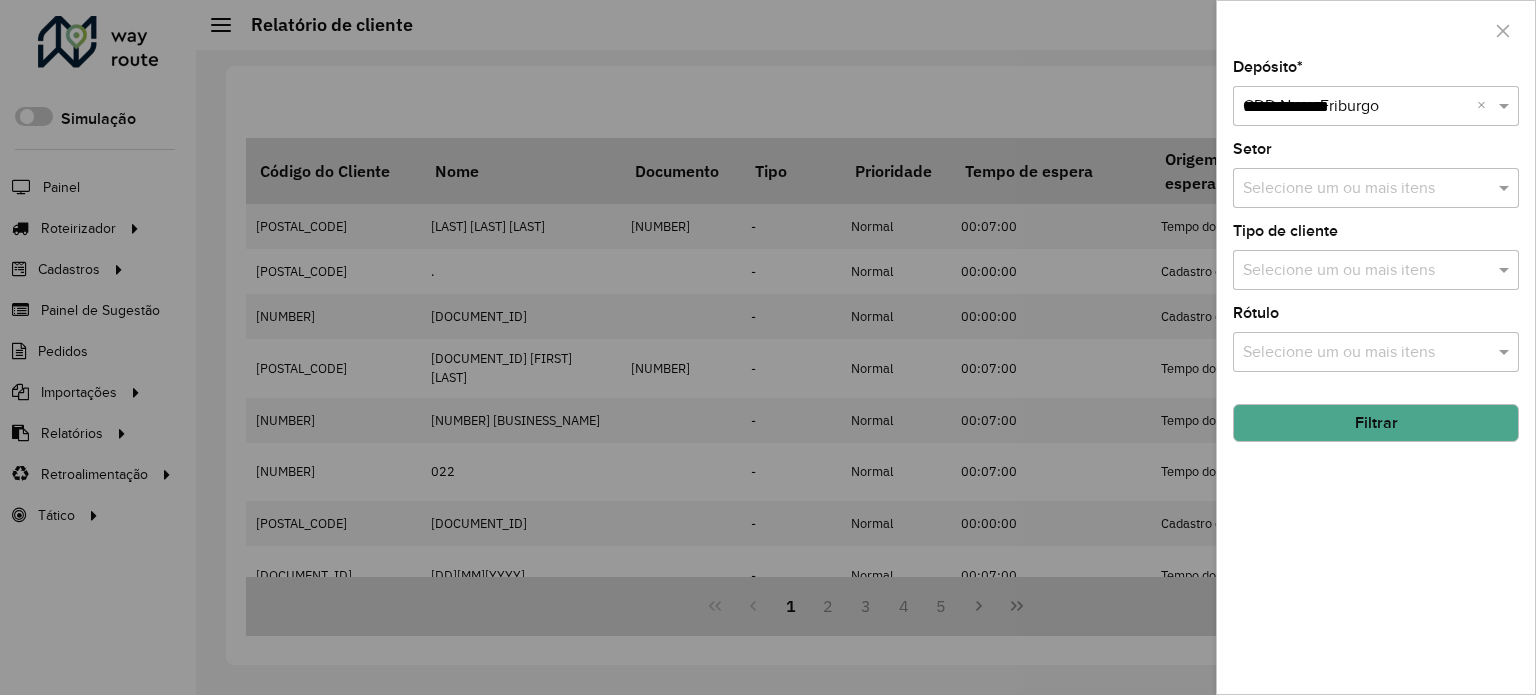 type on "**********" 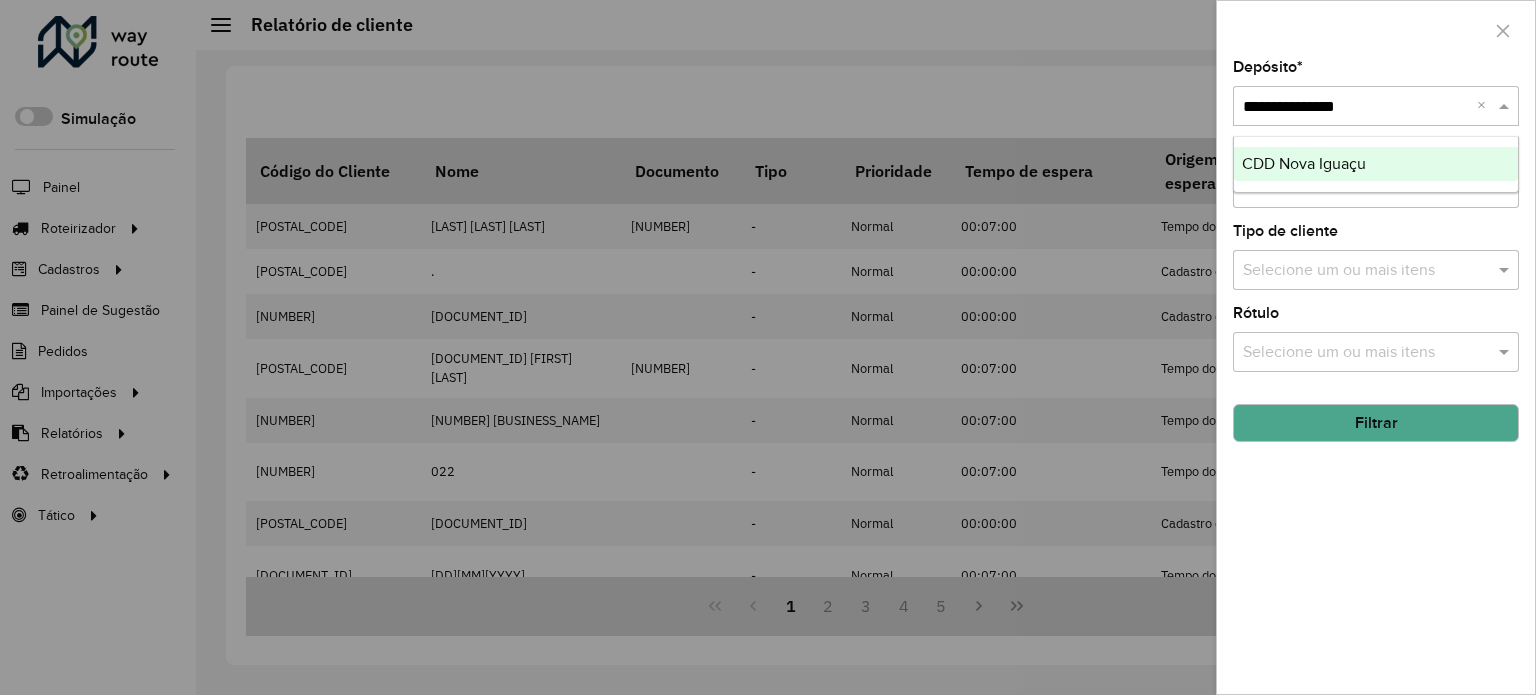 type 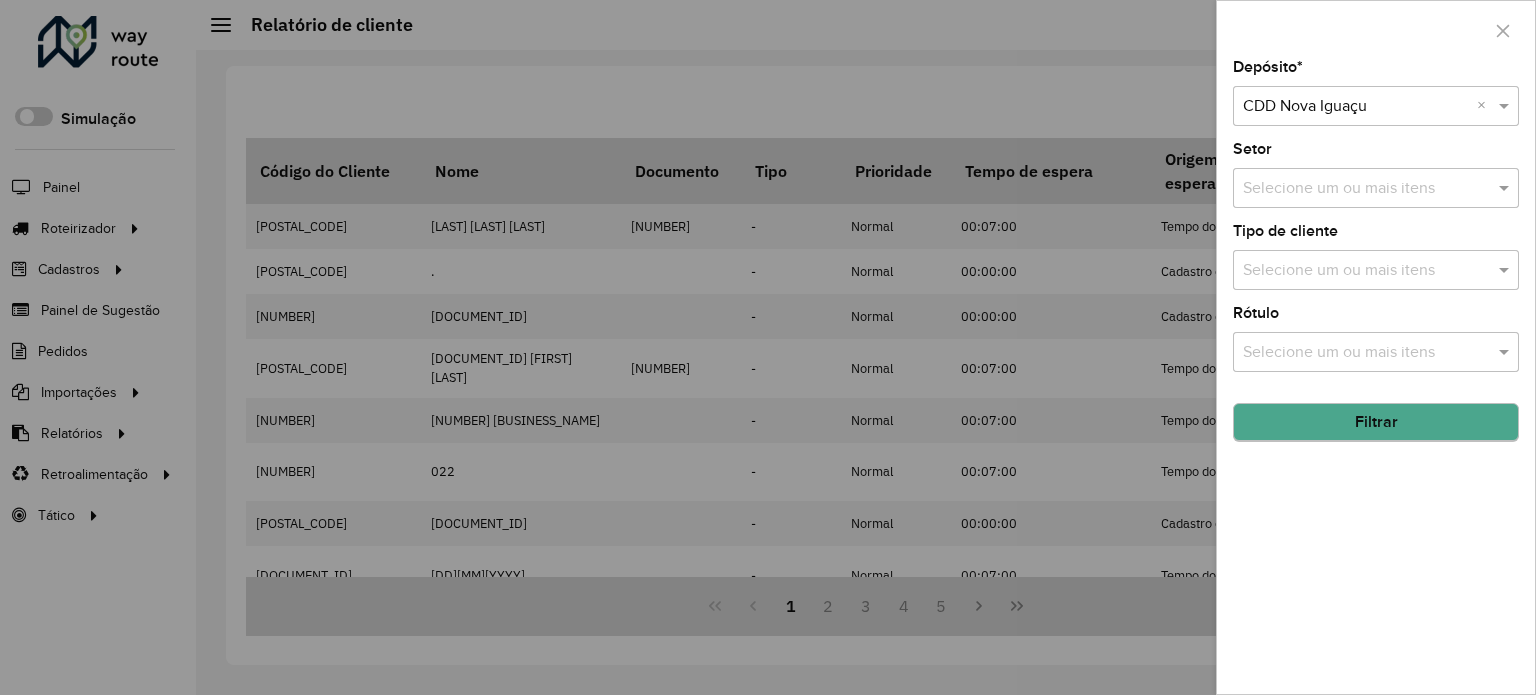 click on "Filtrar" 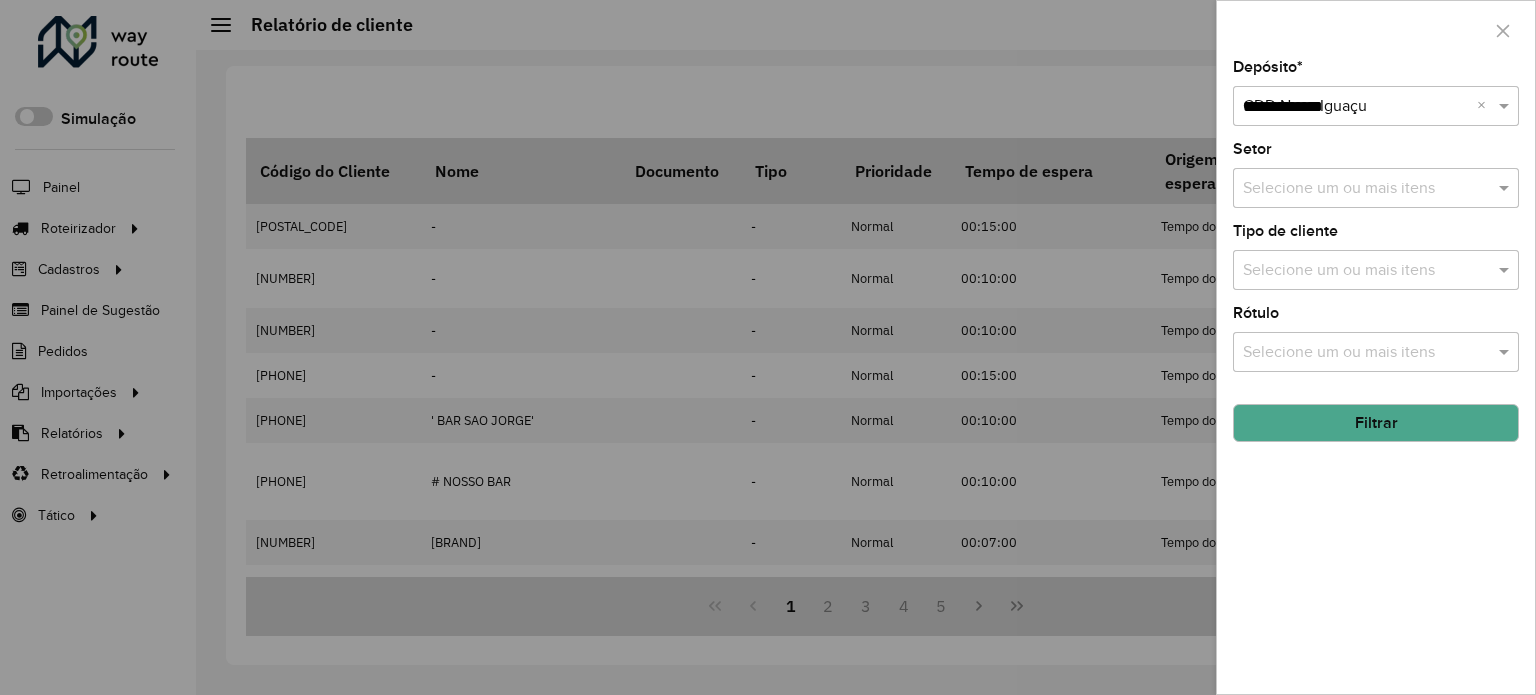 type on "**********" 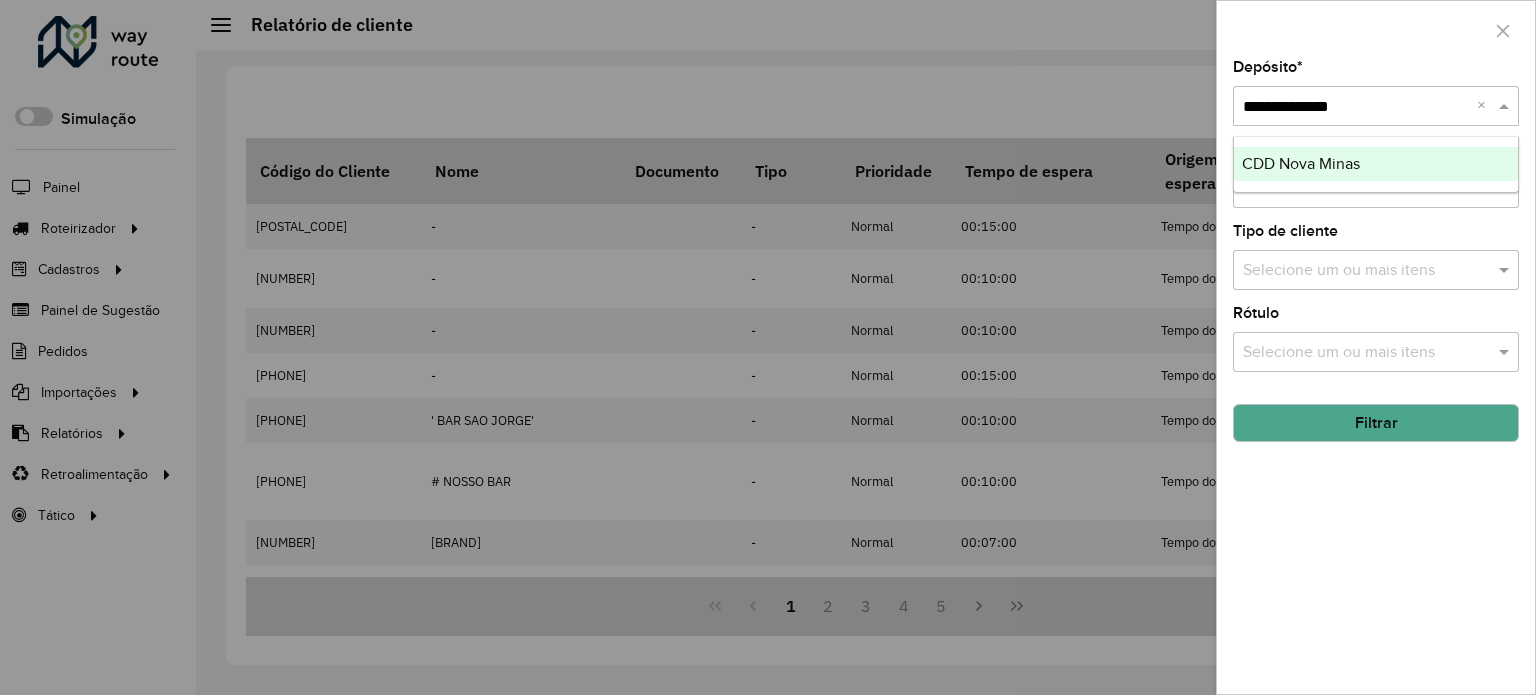 type 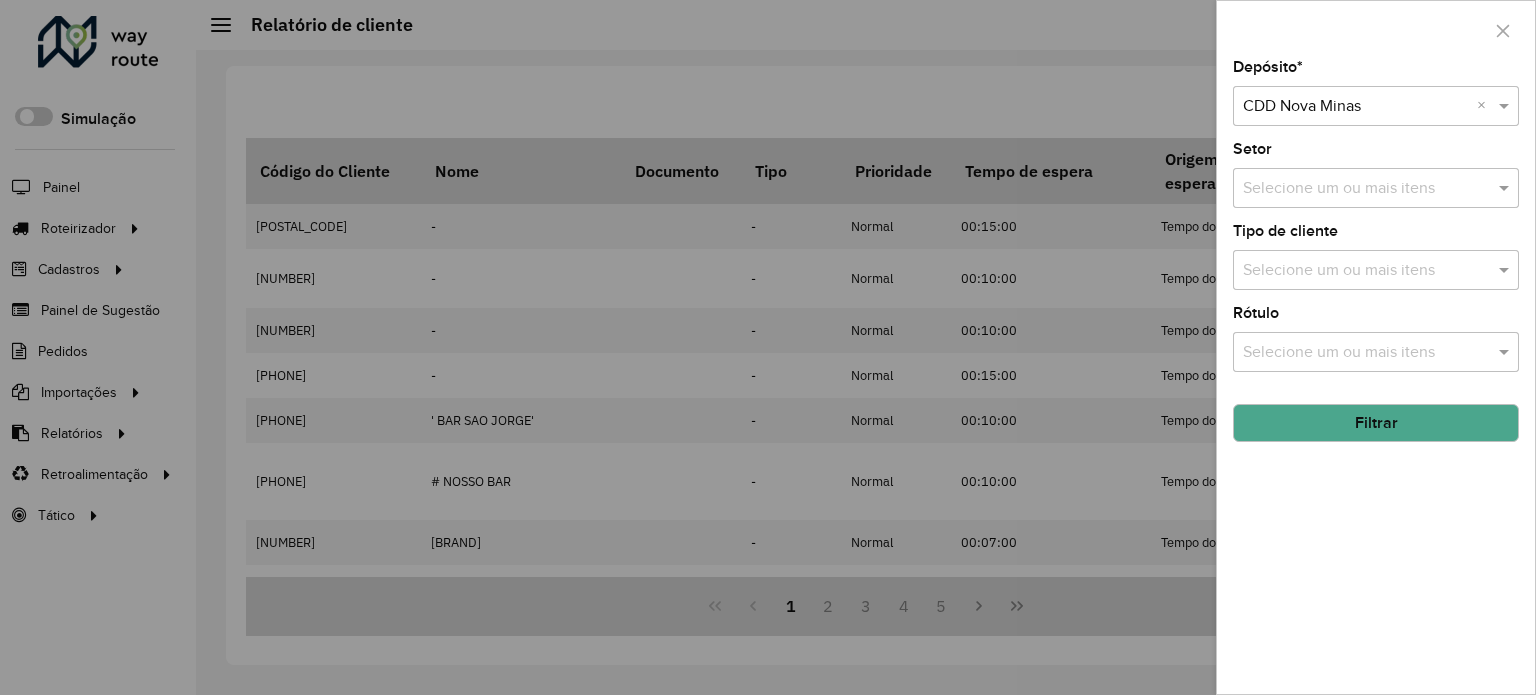 click on "Filtrar" 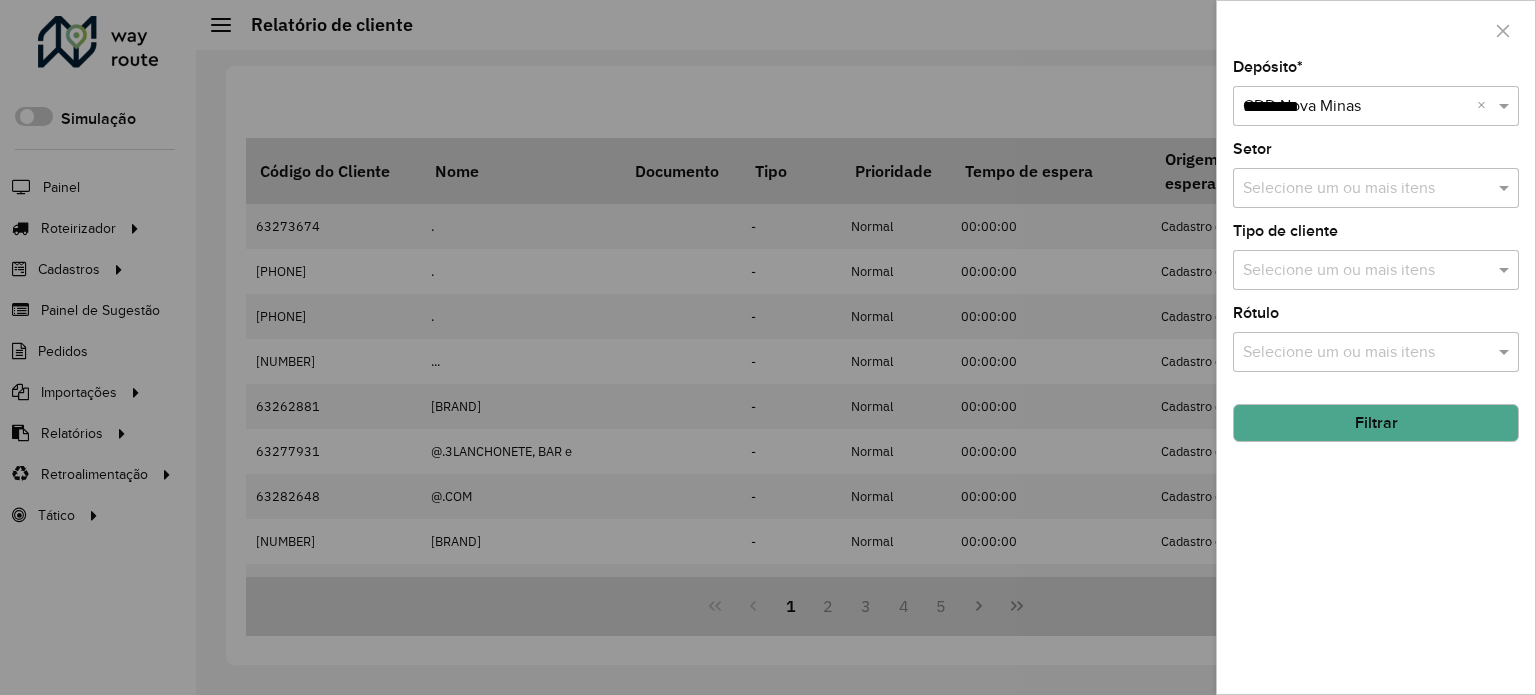 type on "**********" 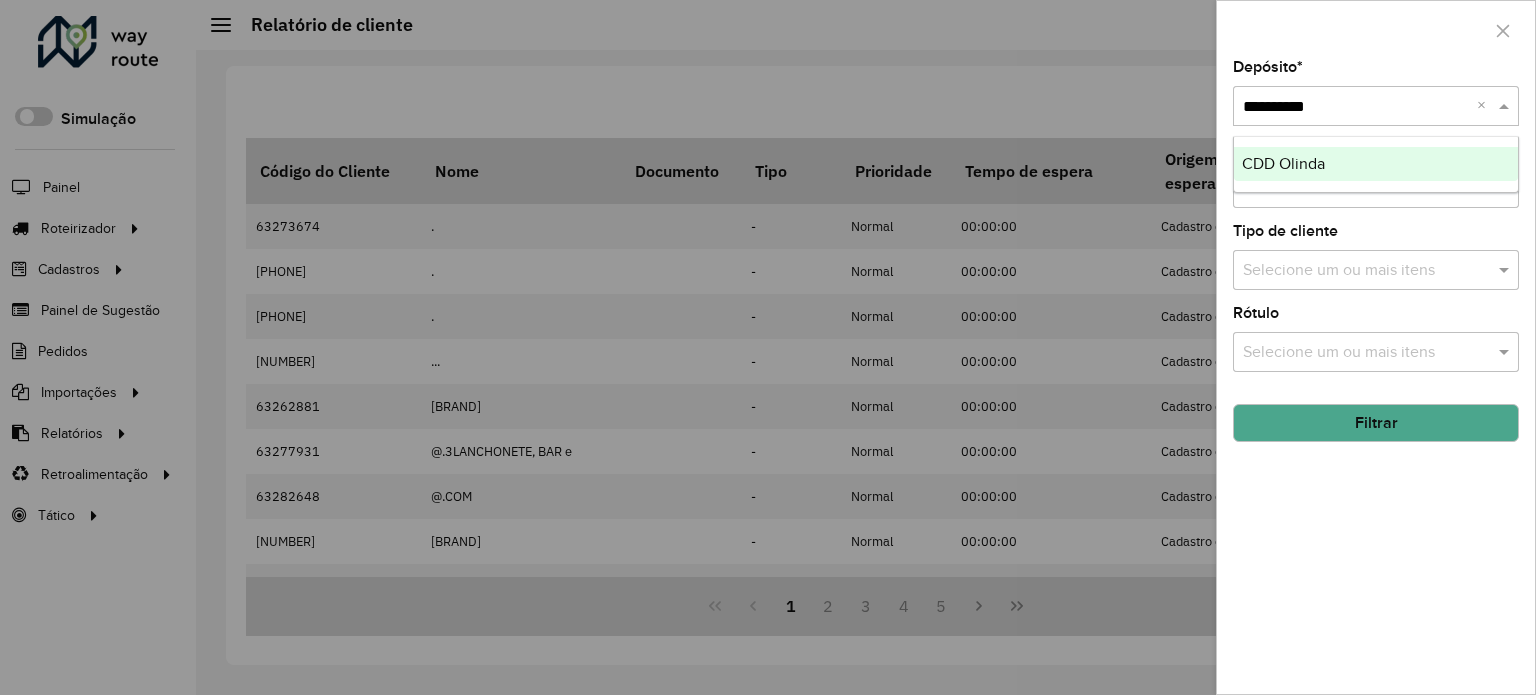 type 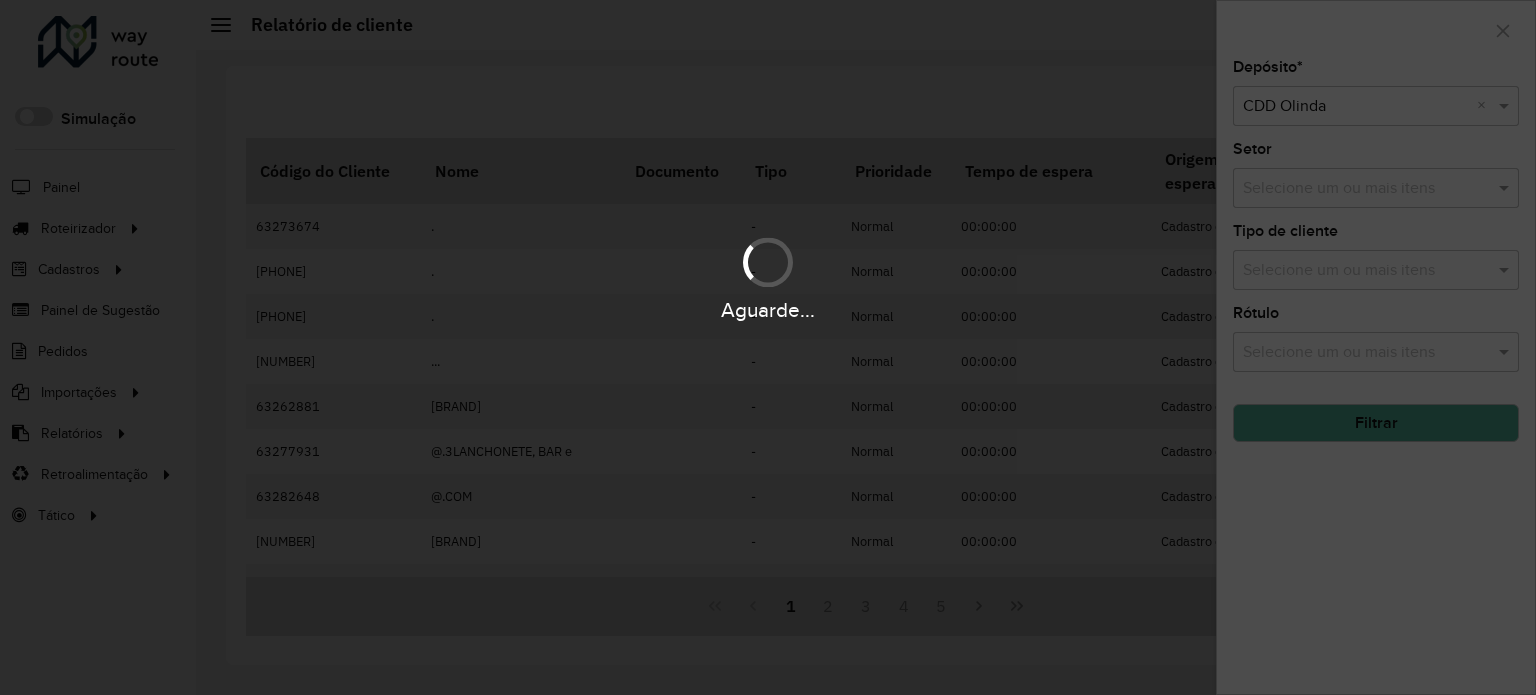 click on "Filtrar" 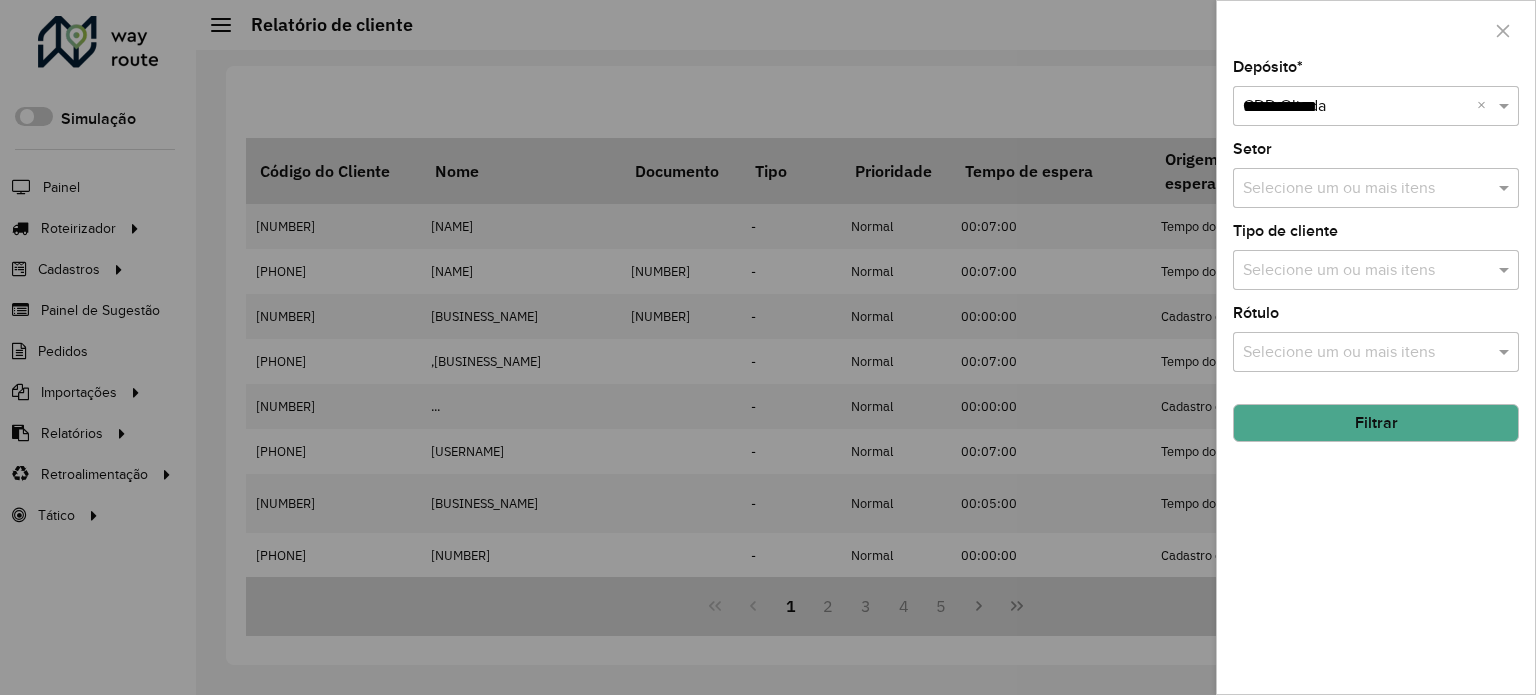 type on "**********" 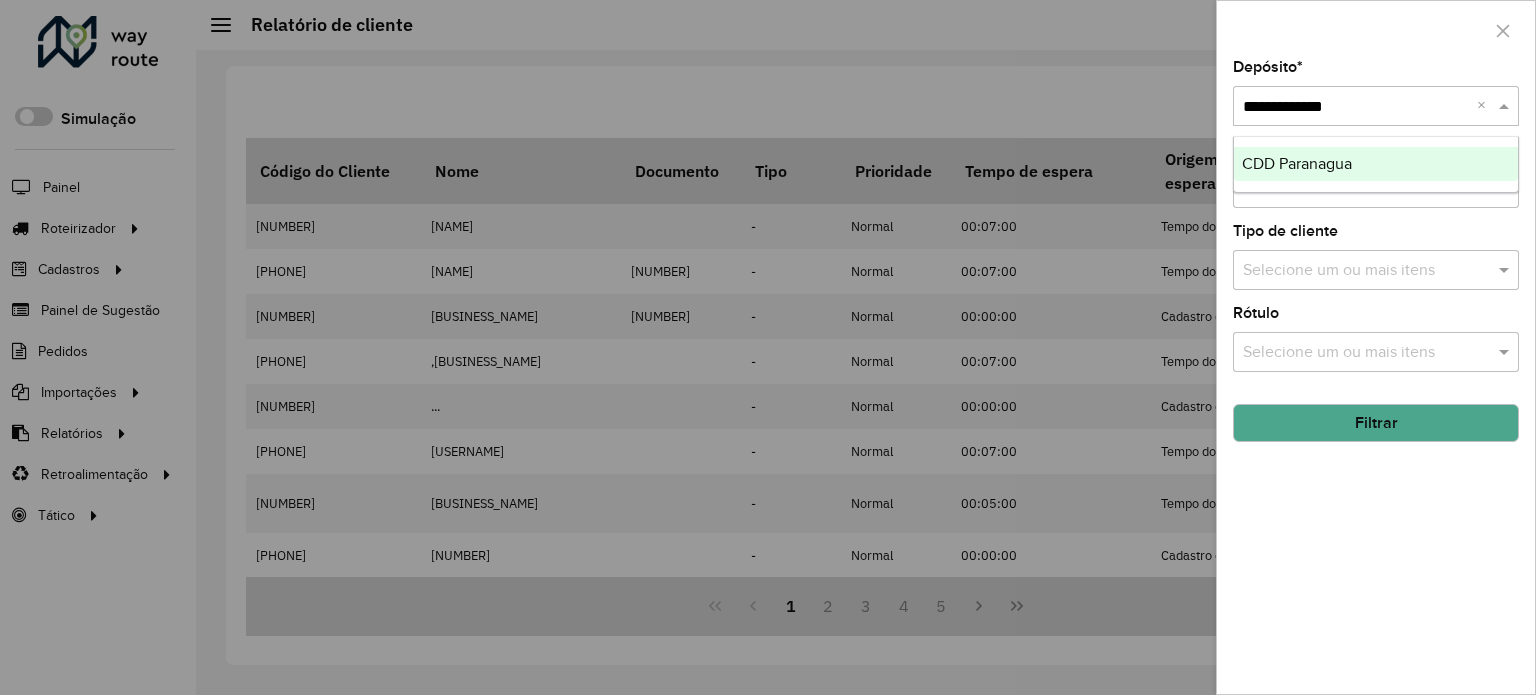 type 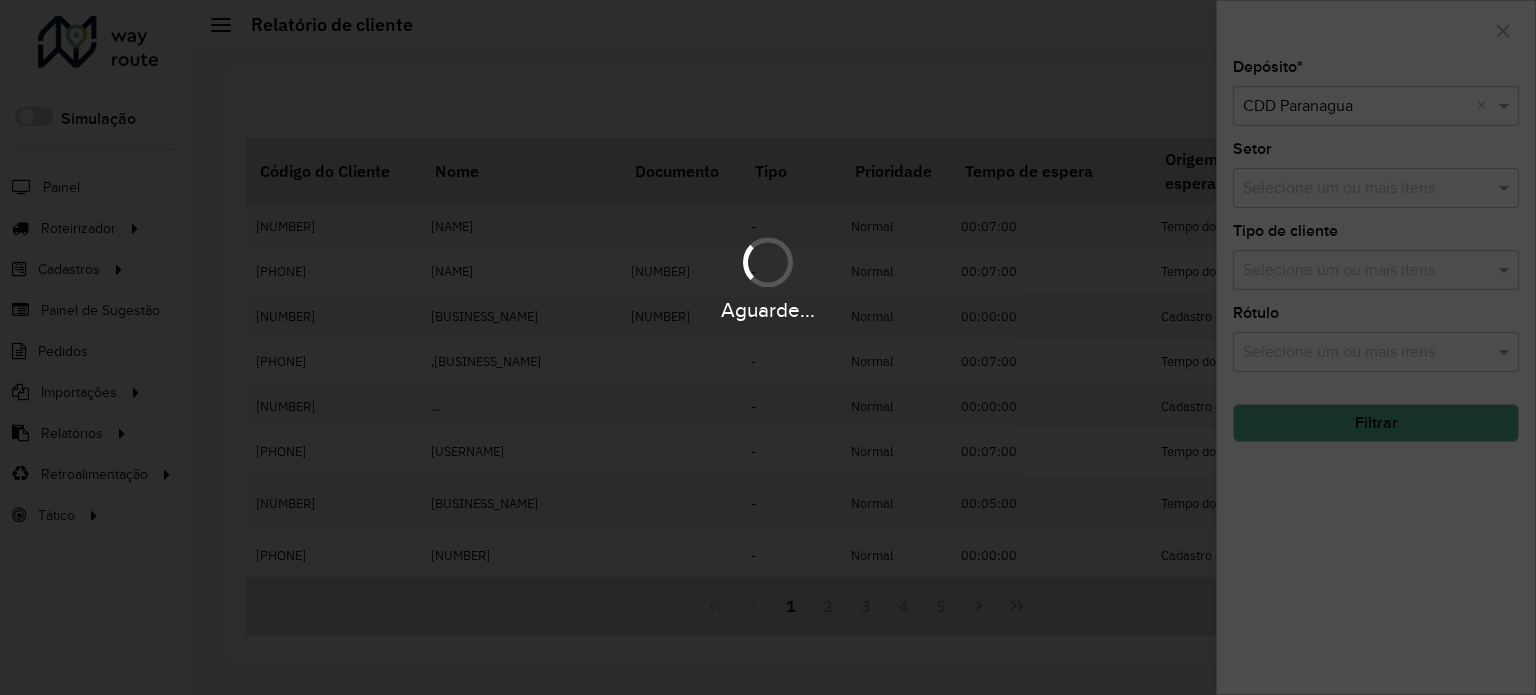 click on "Filtrar" 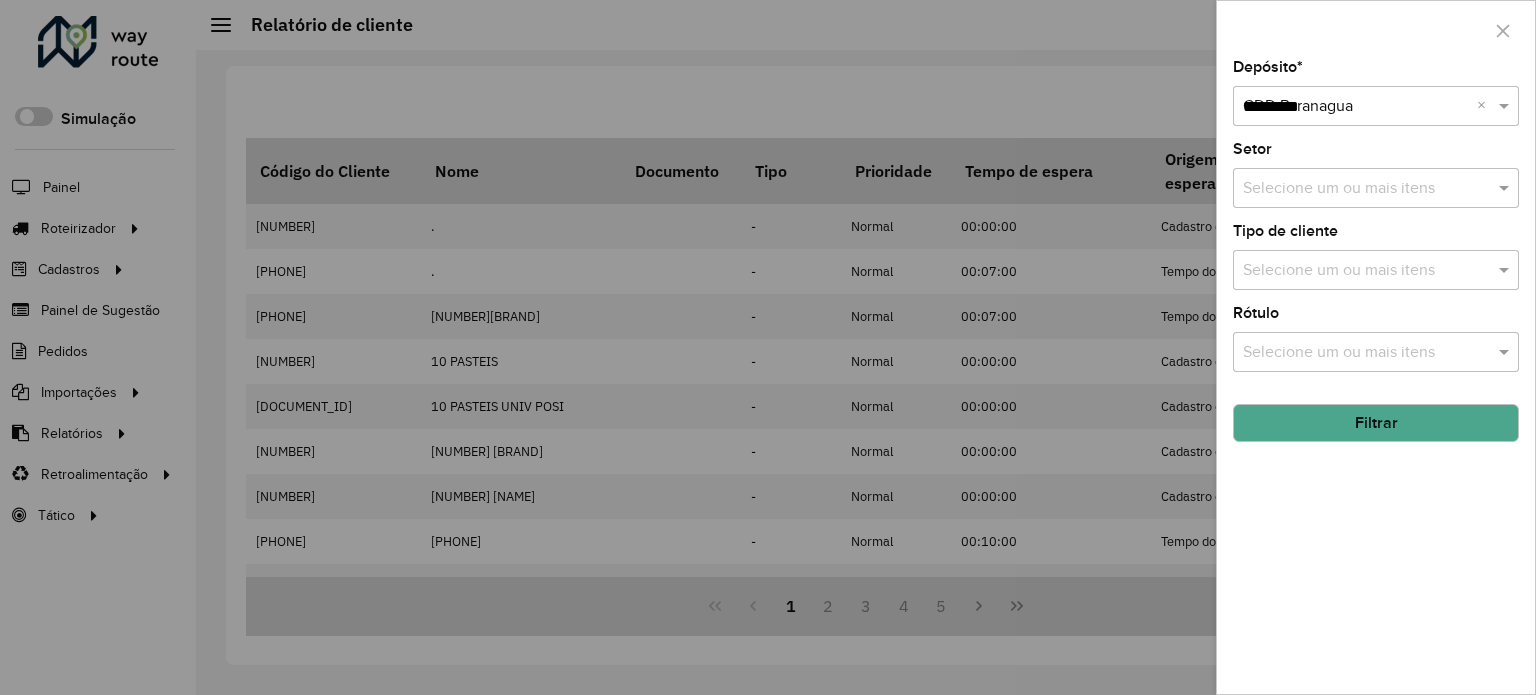 type on "**********" 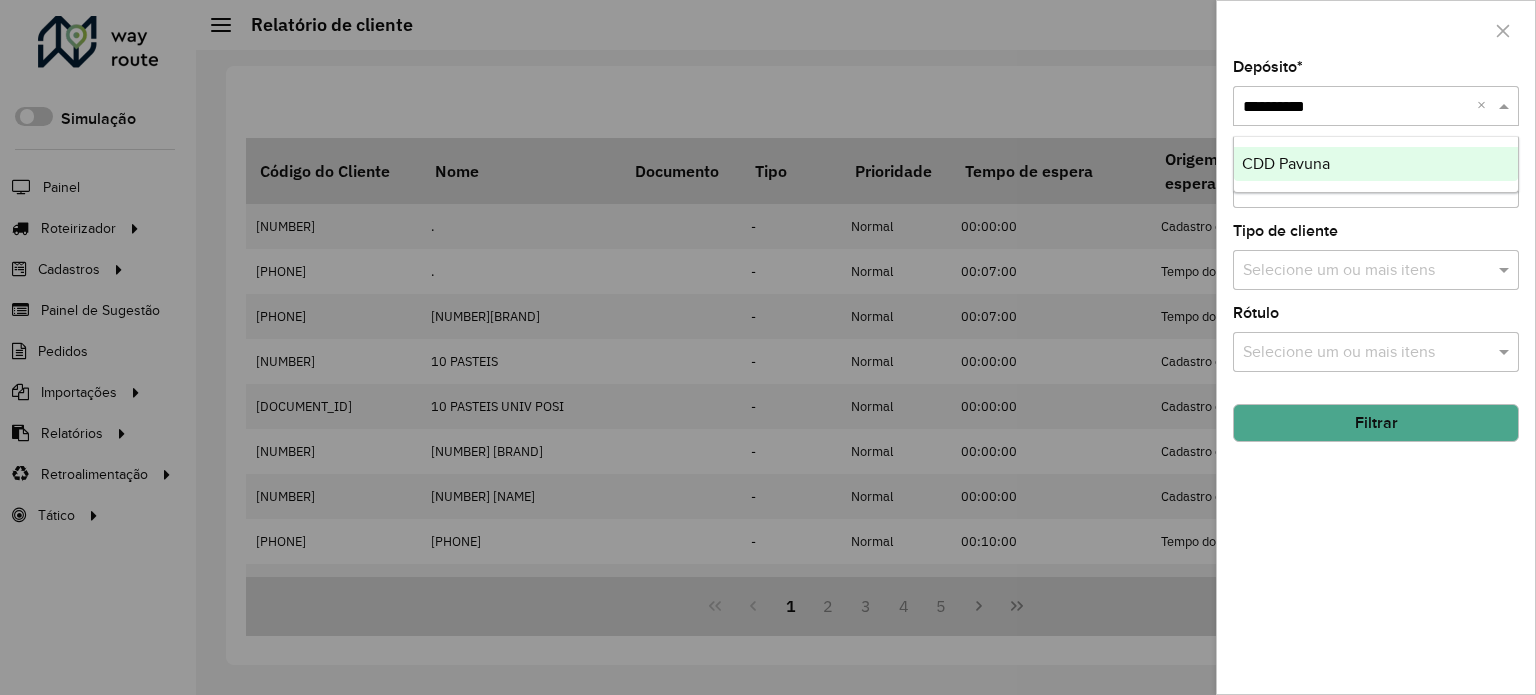 type 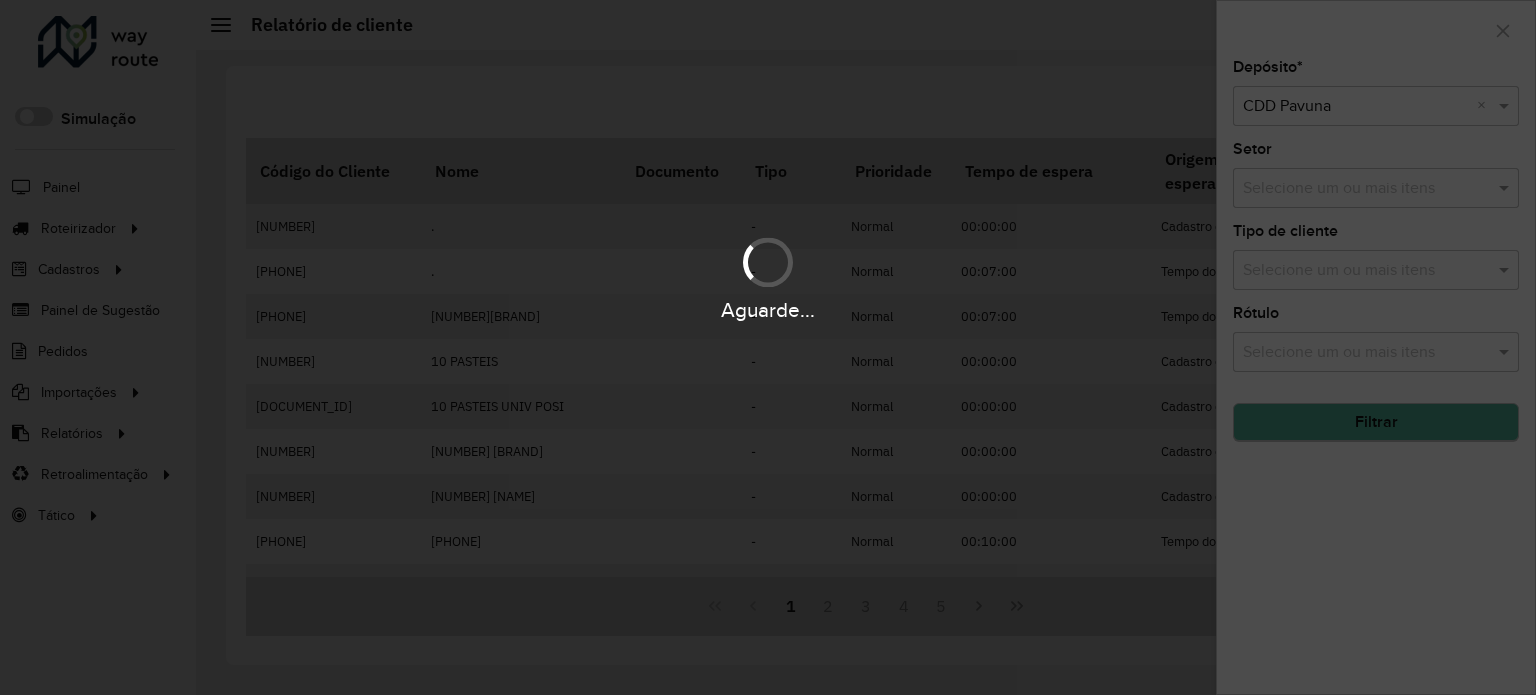 click on "Filtrar" 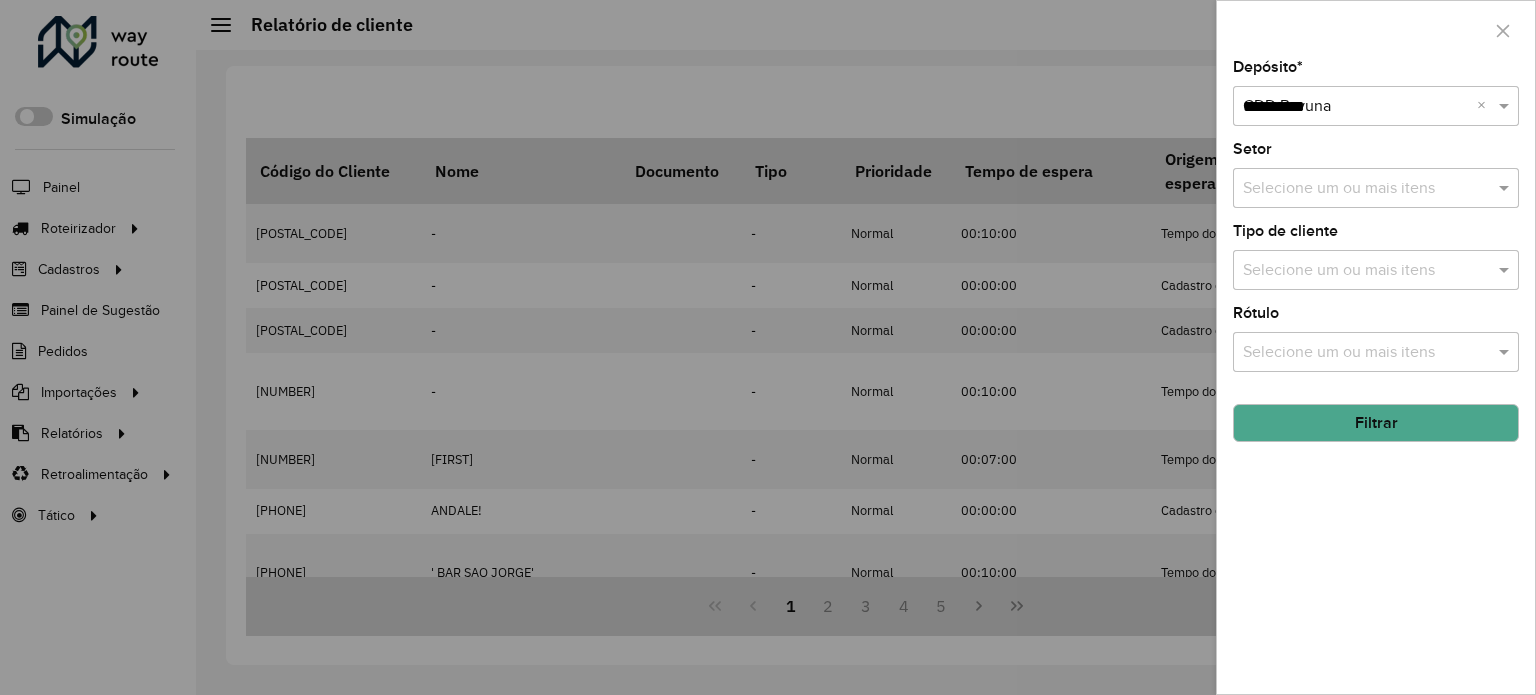 type on "**********" 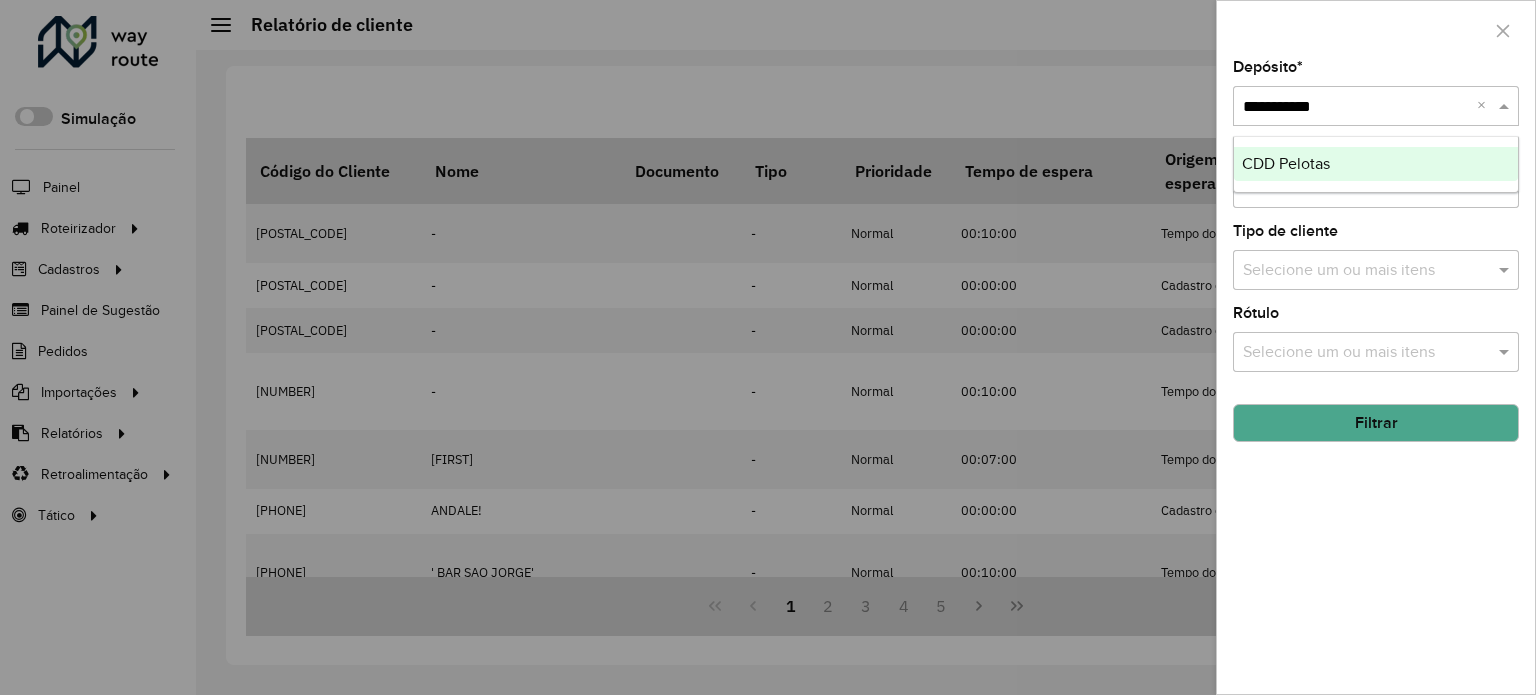 type 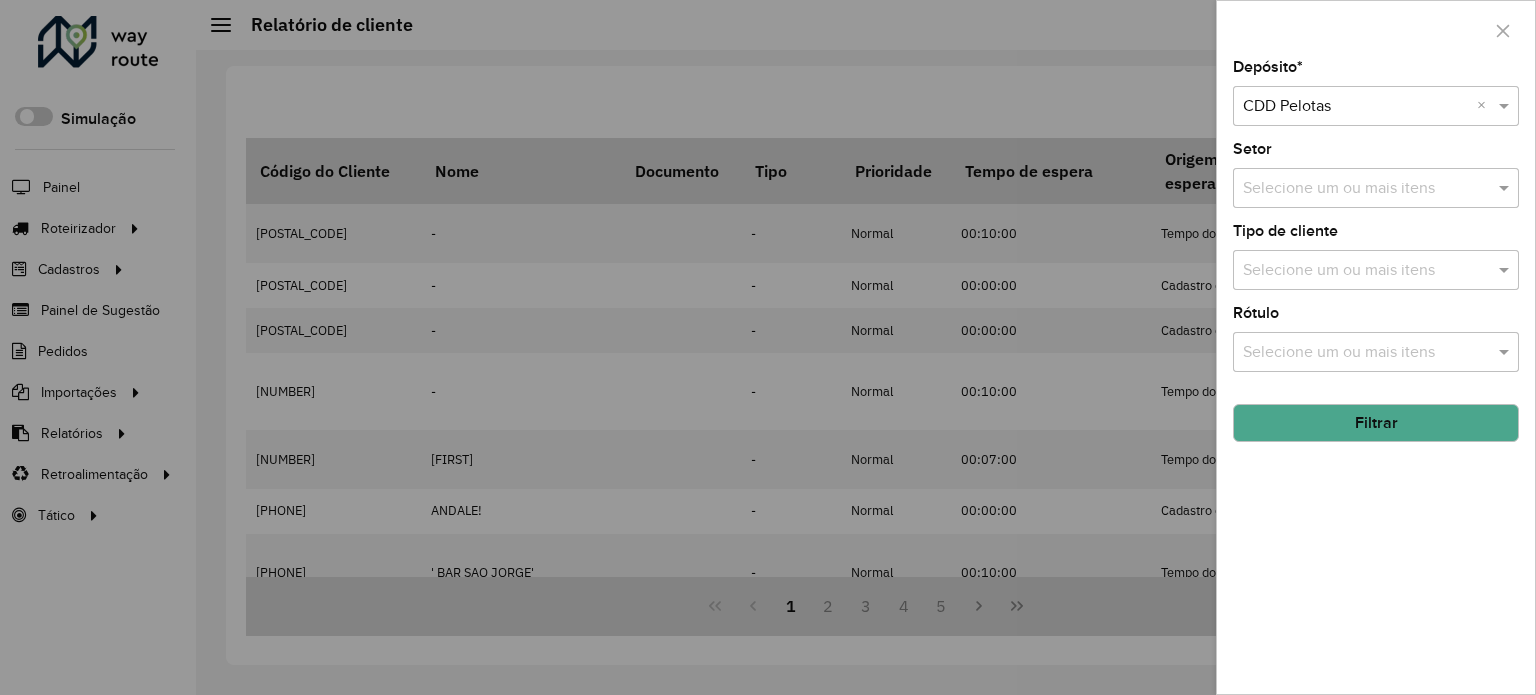 click on "Filtrar" 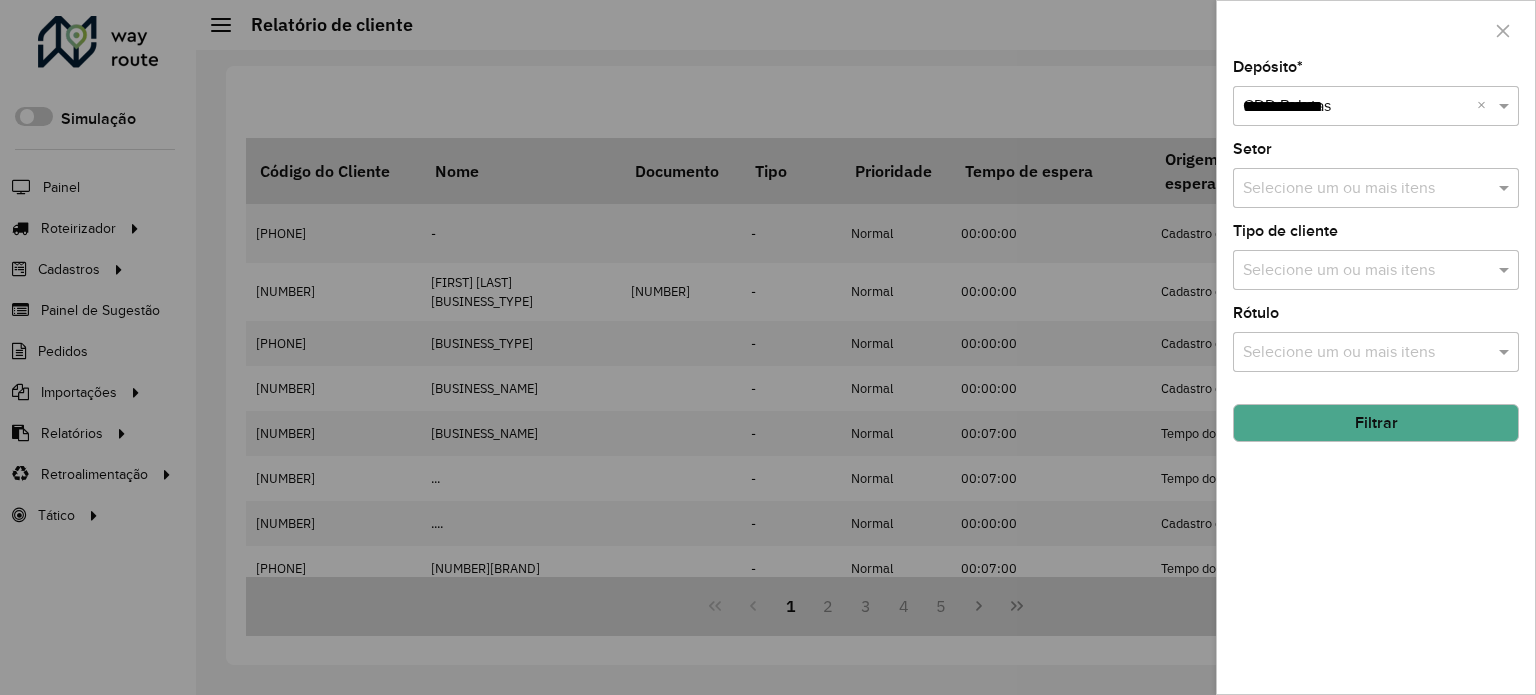 type on "**********" 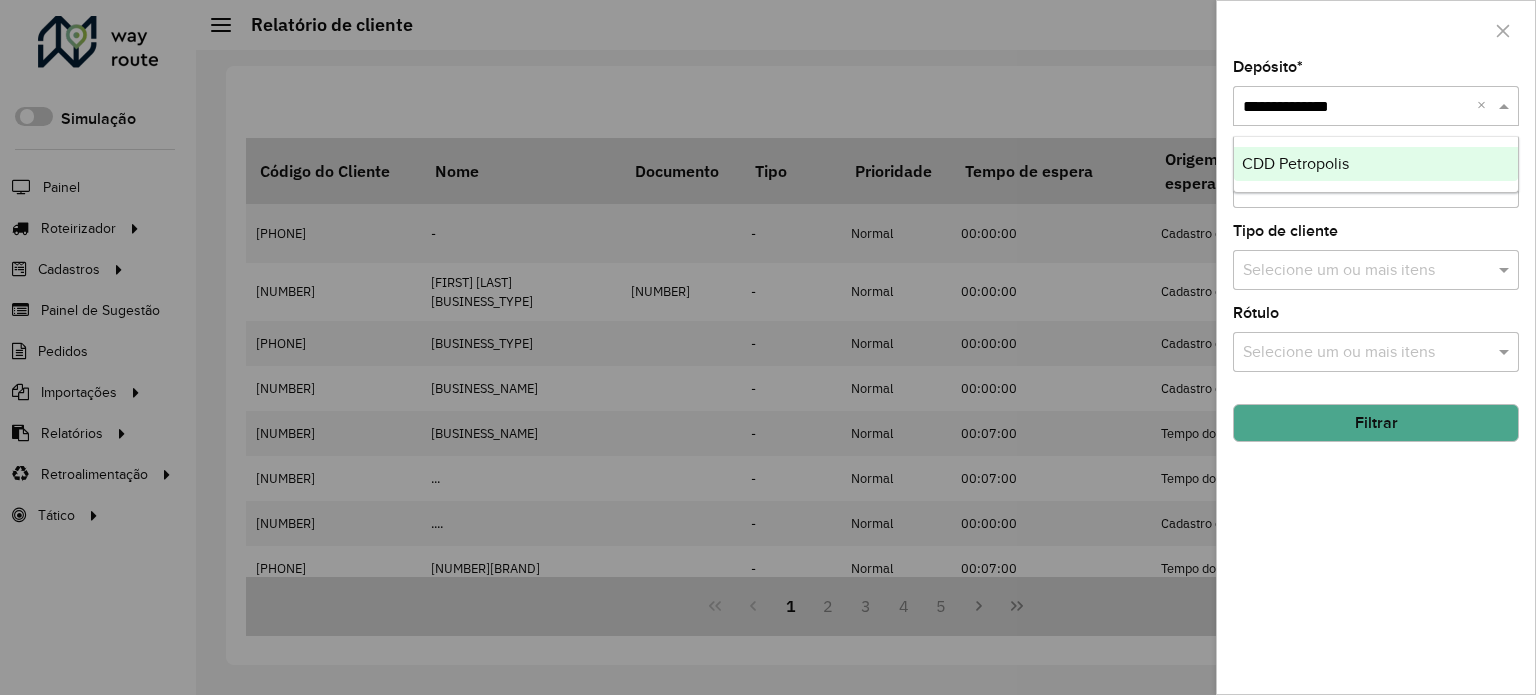 type 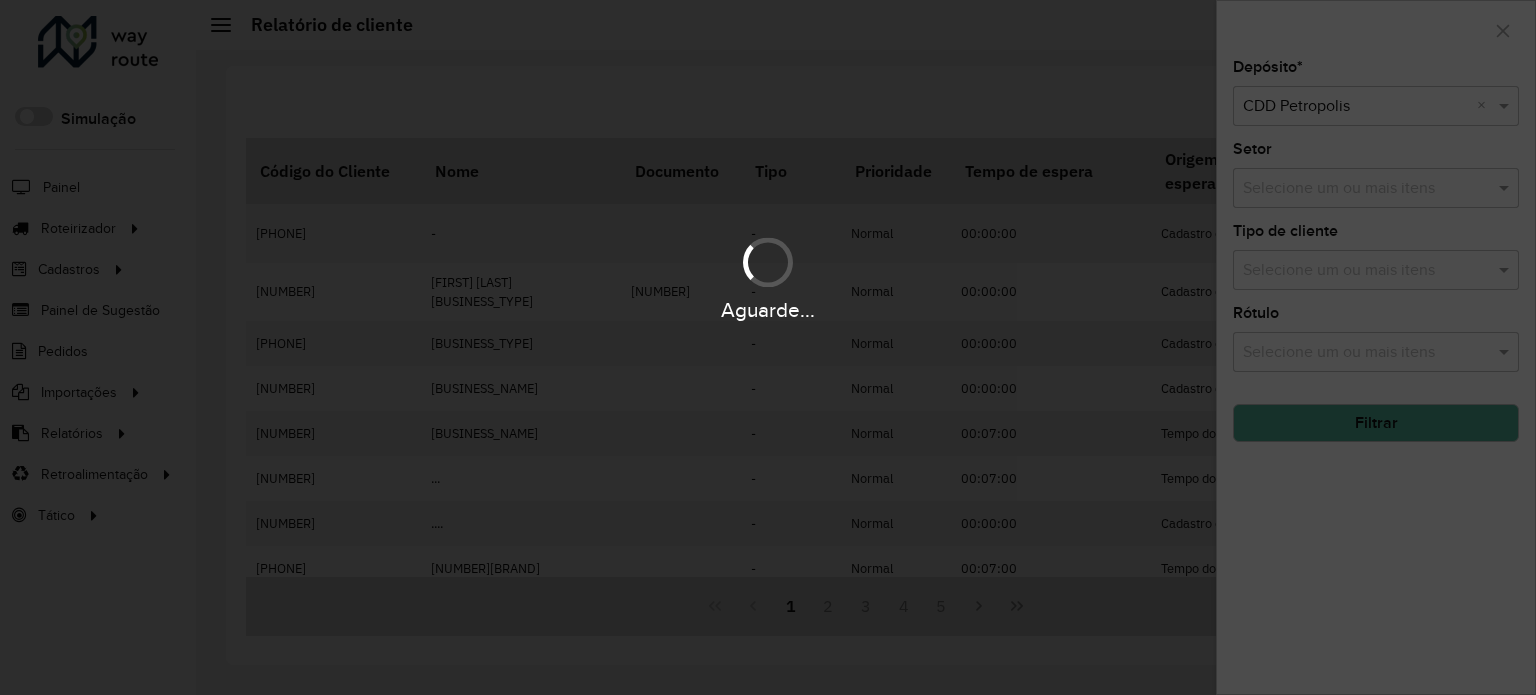 click on "Filtrar" 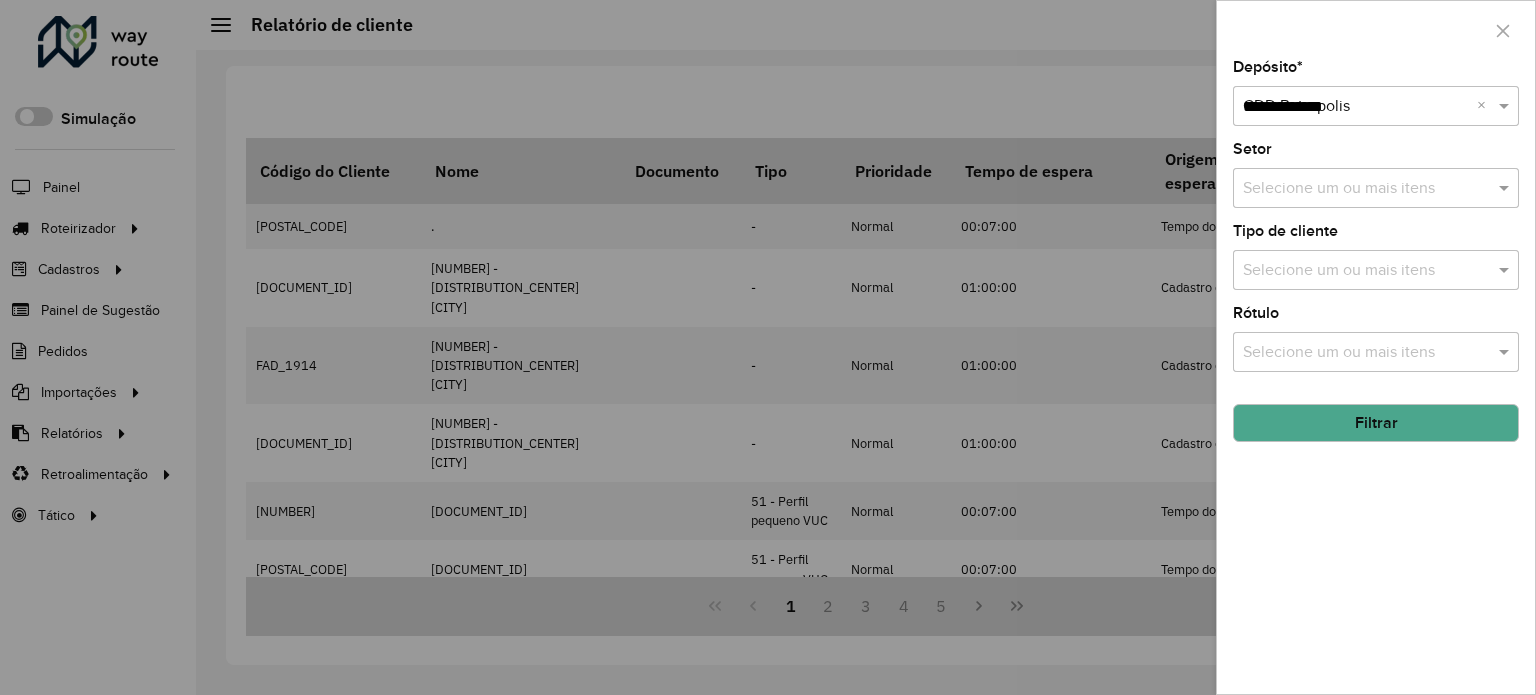 type on "**********" 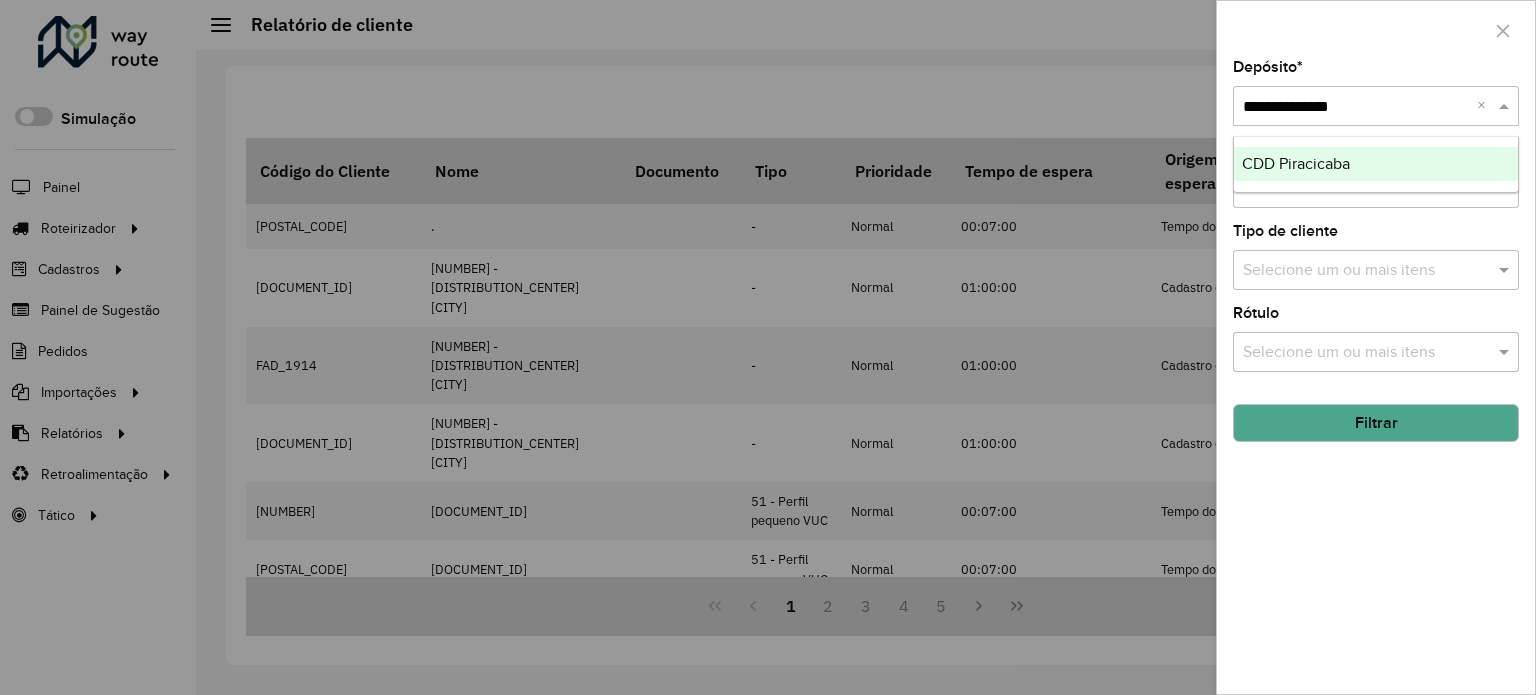 type 